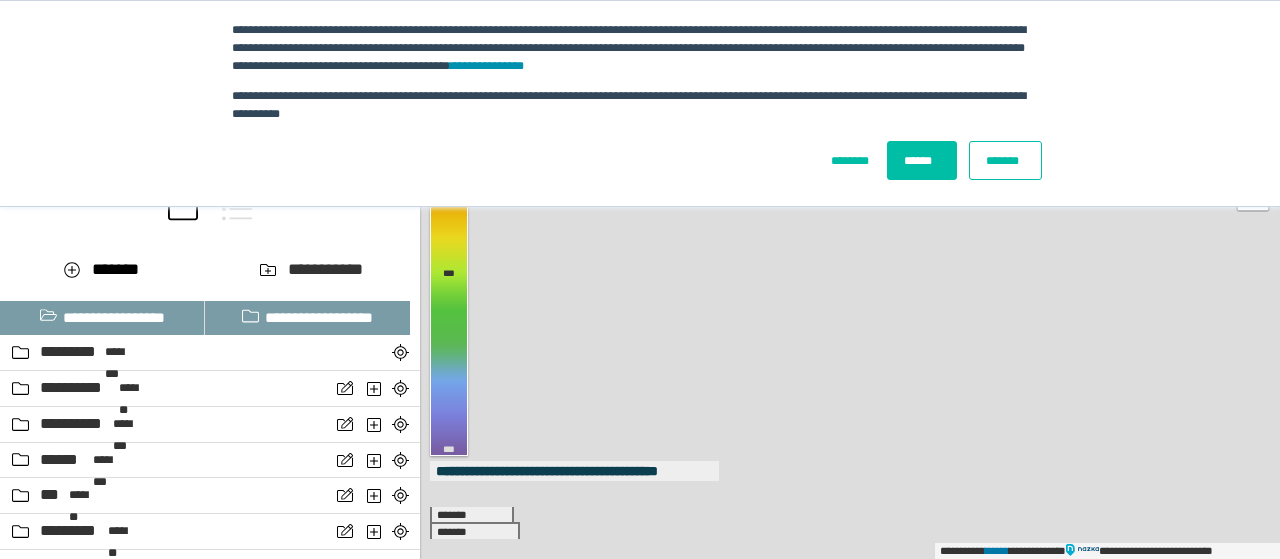 scroll, scrollTop: 0, scrollLeft: 0, axis: both 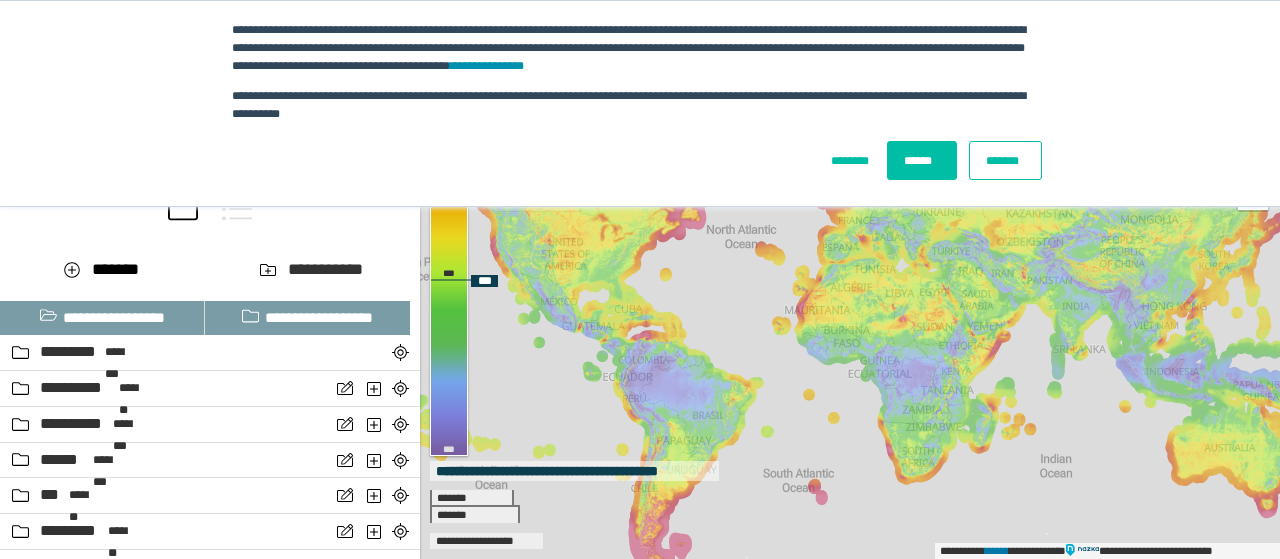 click on "**********" at bounding box center (850, 304) 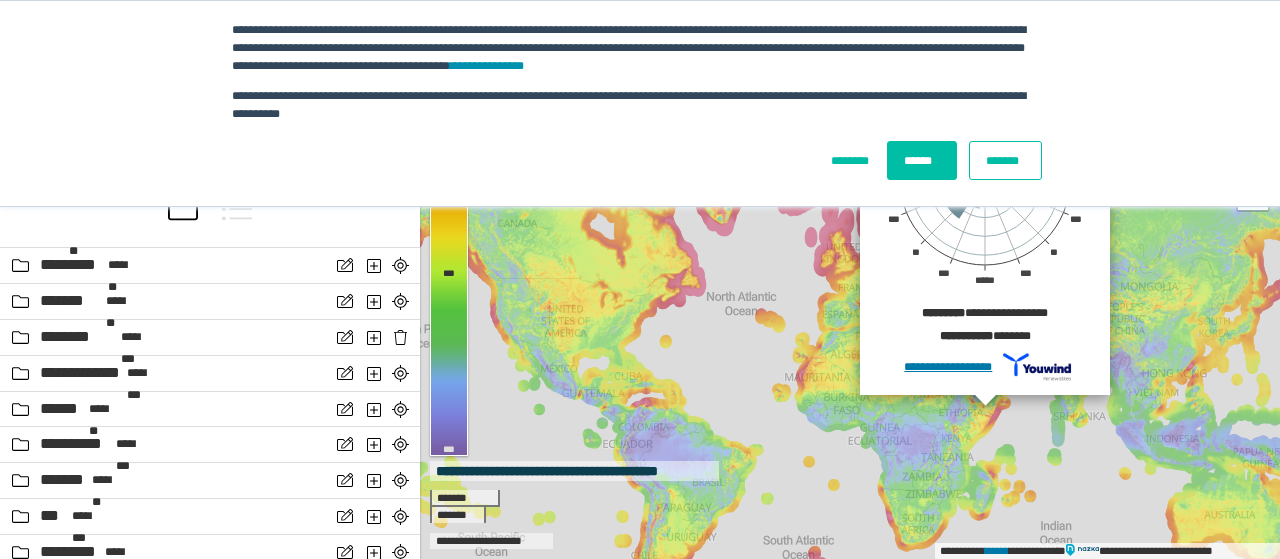 scroll, scrollTop: 275, scrollLeft: 0, axis: vertical 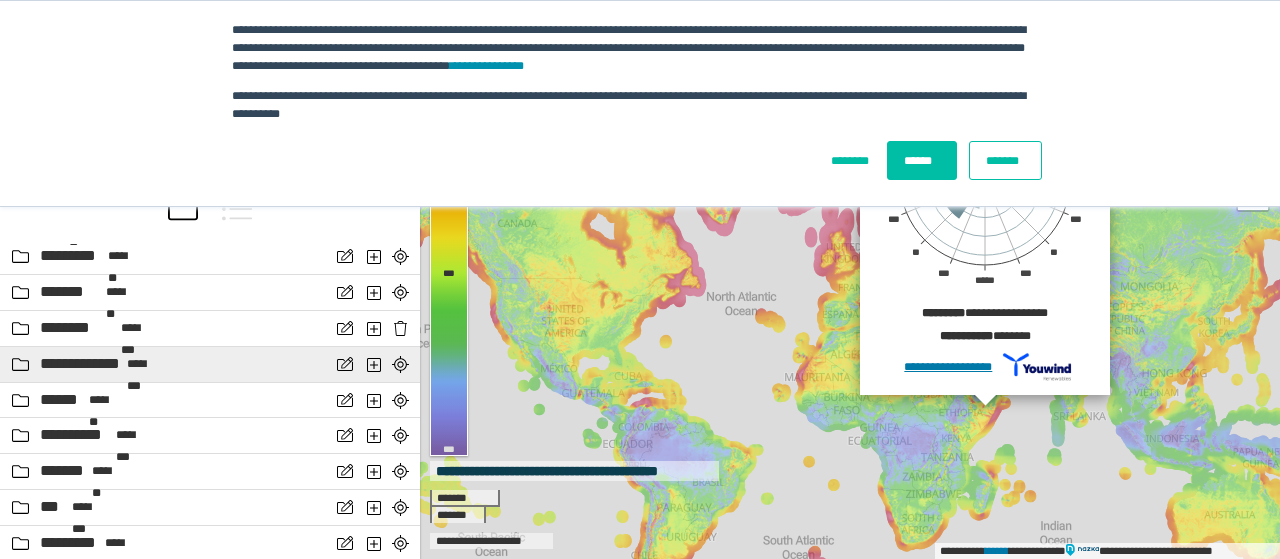 click on "**********" at bounding box center (81, 364) 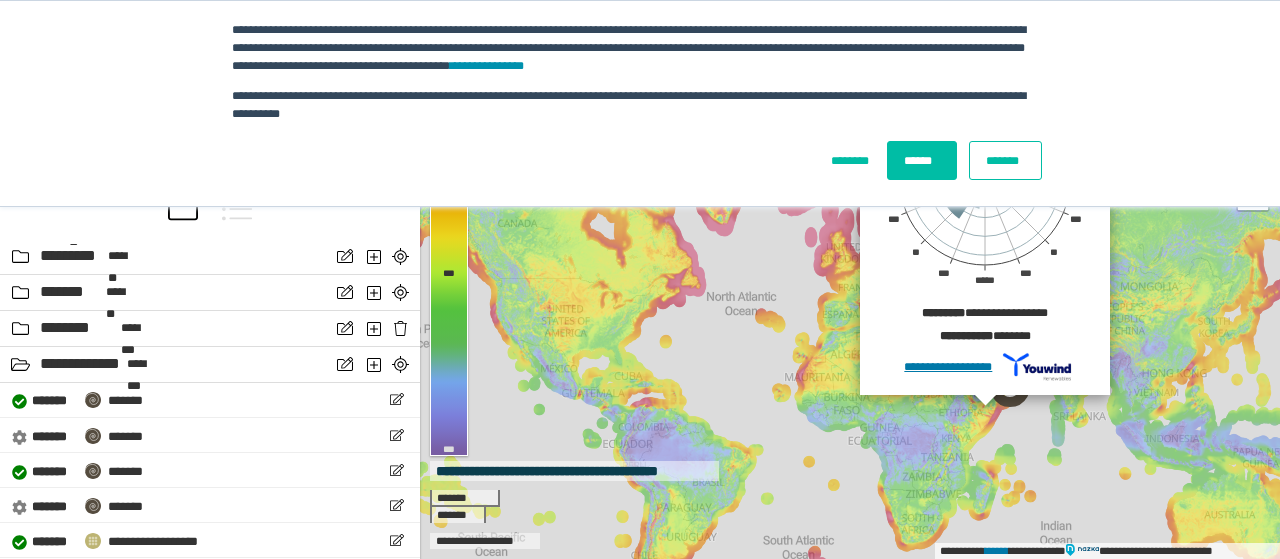 click on "******" at bounding box center (922, 160) 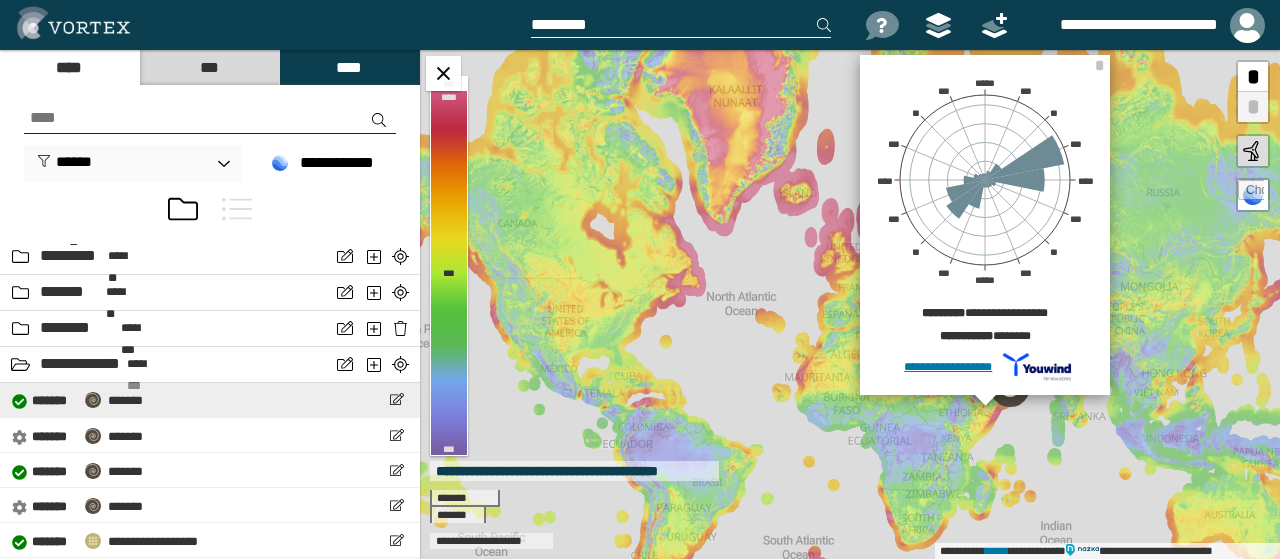 click on "*******" at bounding box center [125, 400] 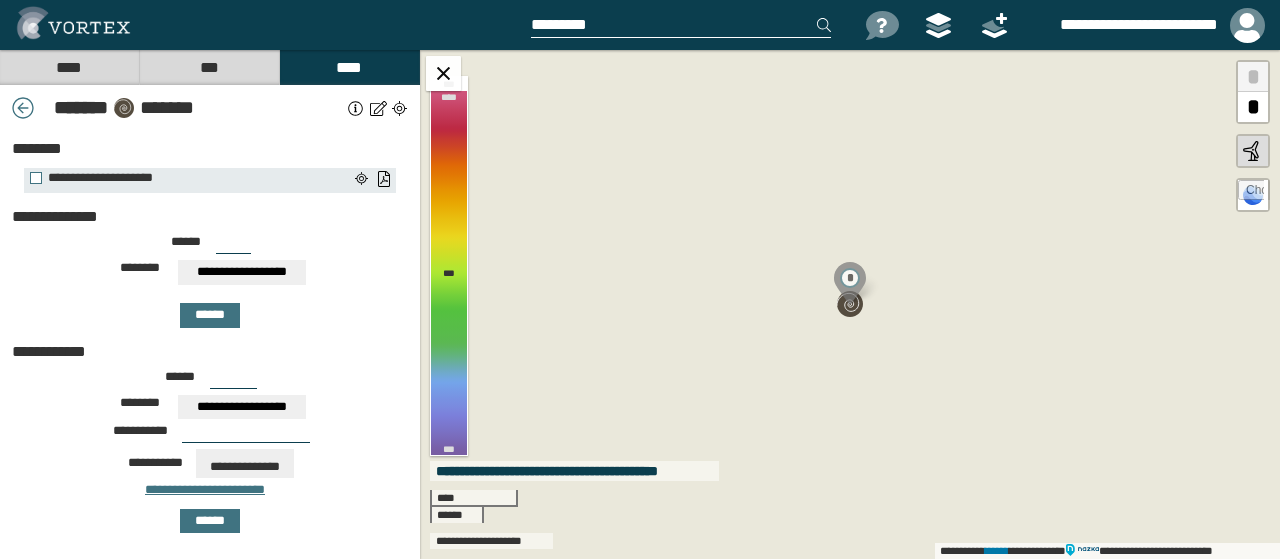 scroll, scrollTop: 0, scrollLeft: 0, axis: both 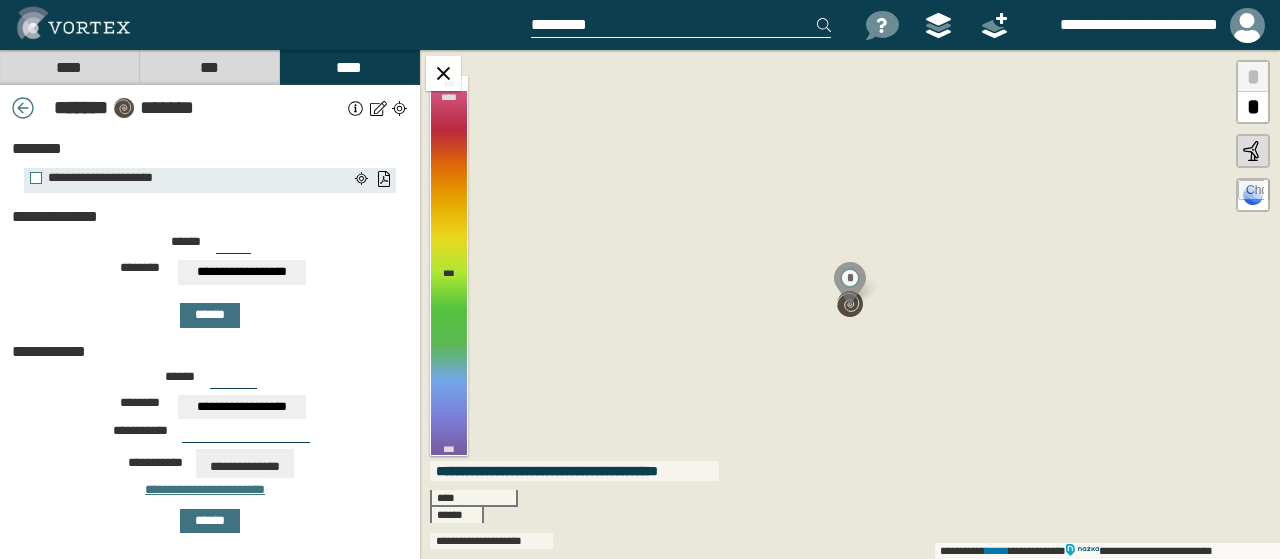 click on "****" at bounding box center (69, 67) 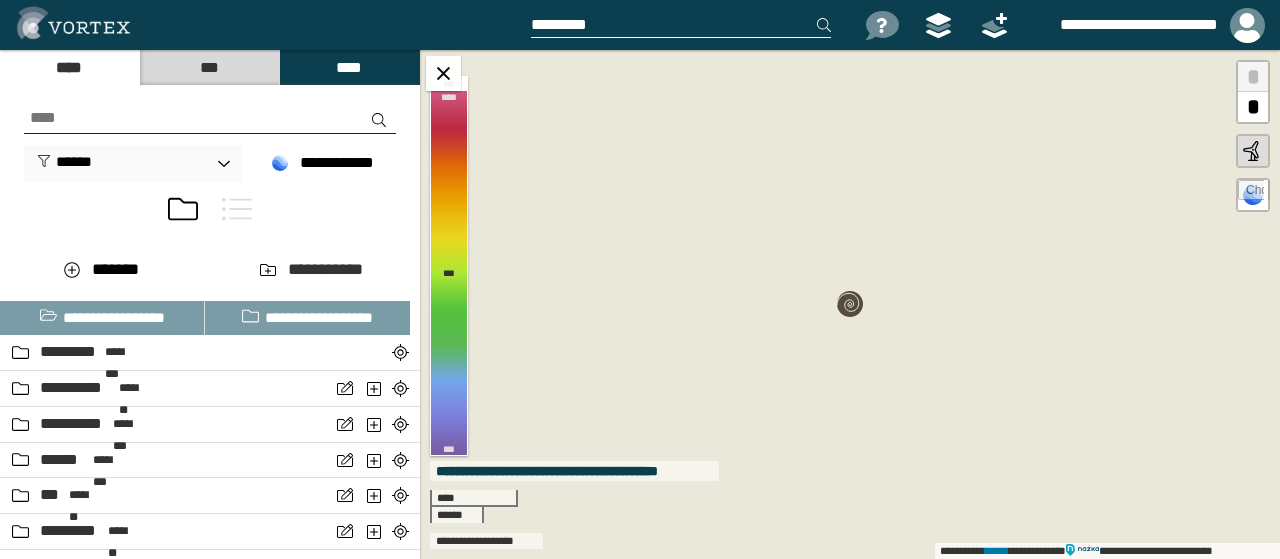 scroll, scrollTop: 279, scrollLeft: 0, axis: vertical 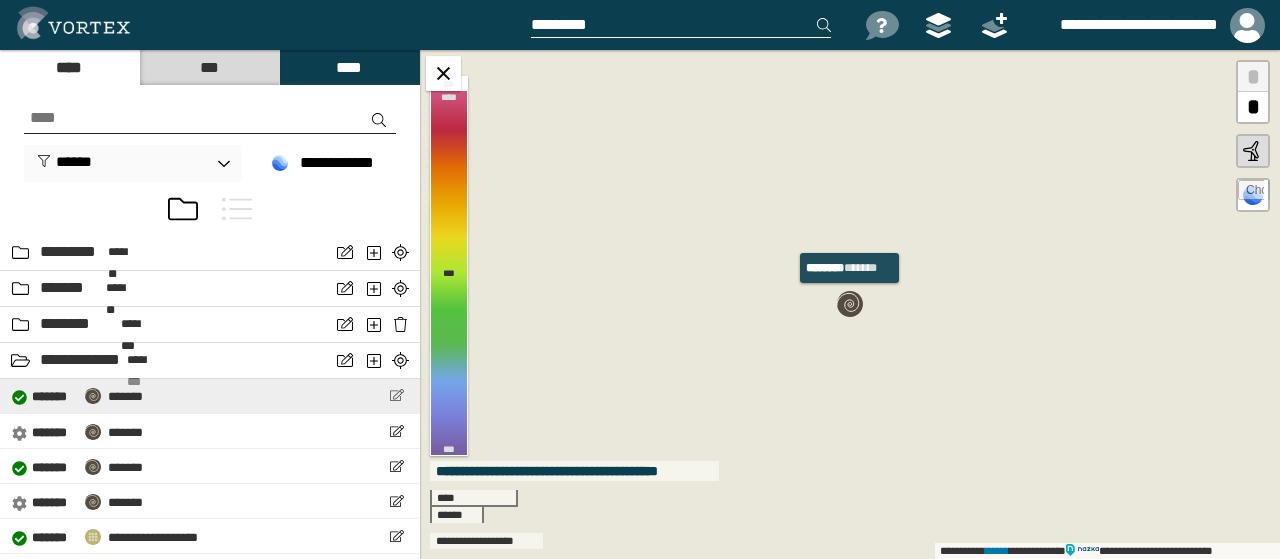 click at bounding box center (396, 395) 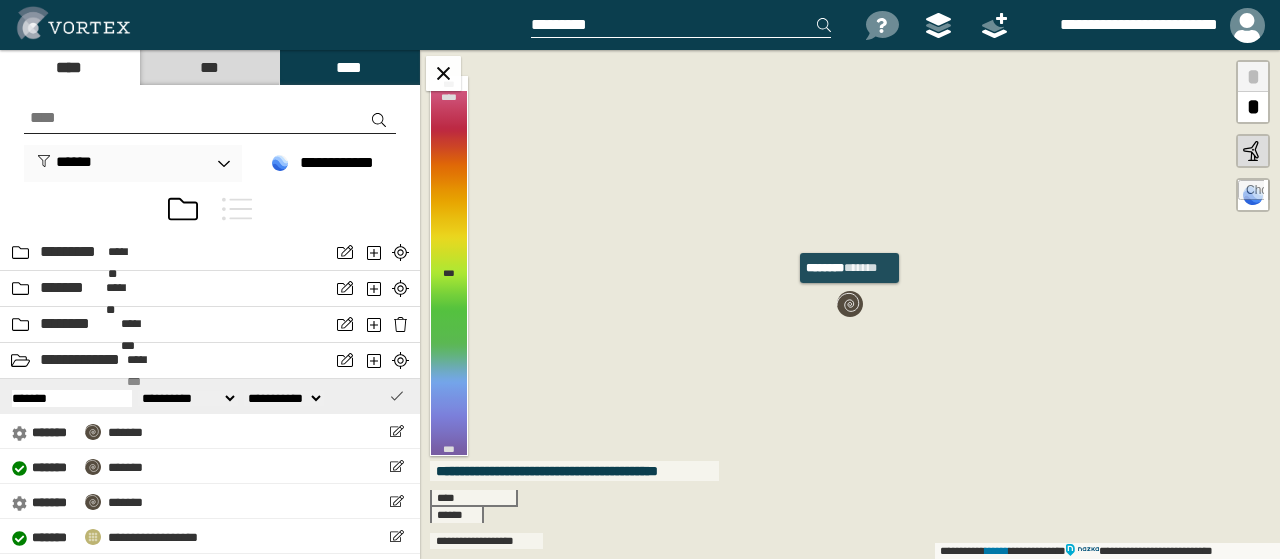 scroll, scrollTop: 0, scrollLeft: 0, axis: both 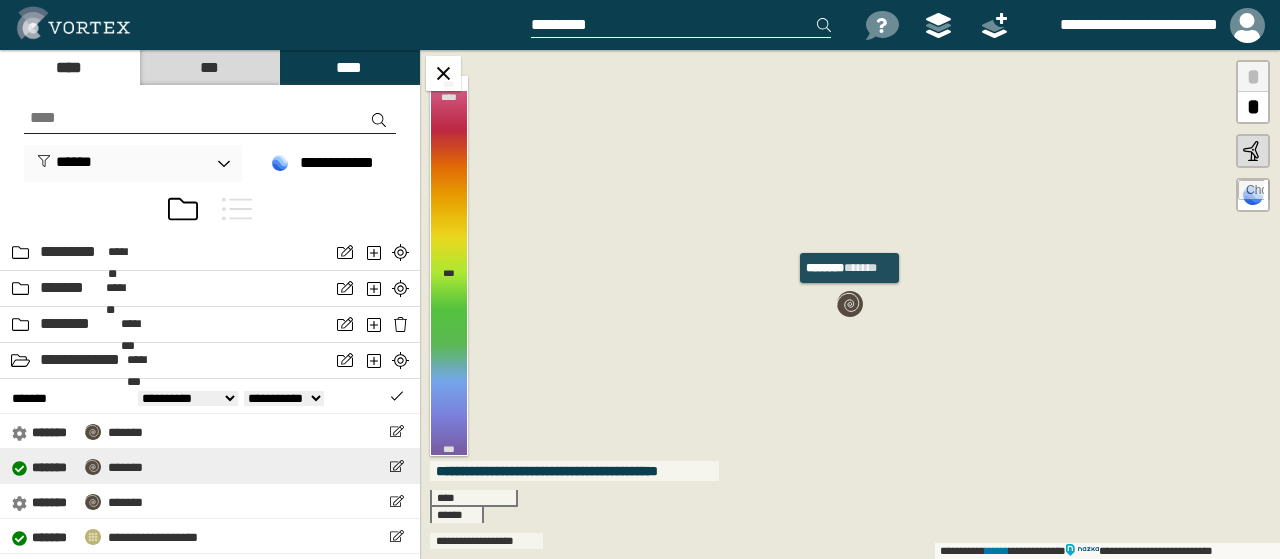 type 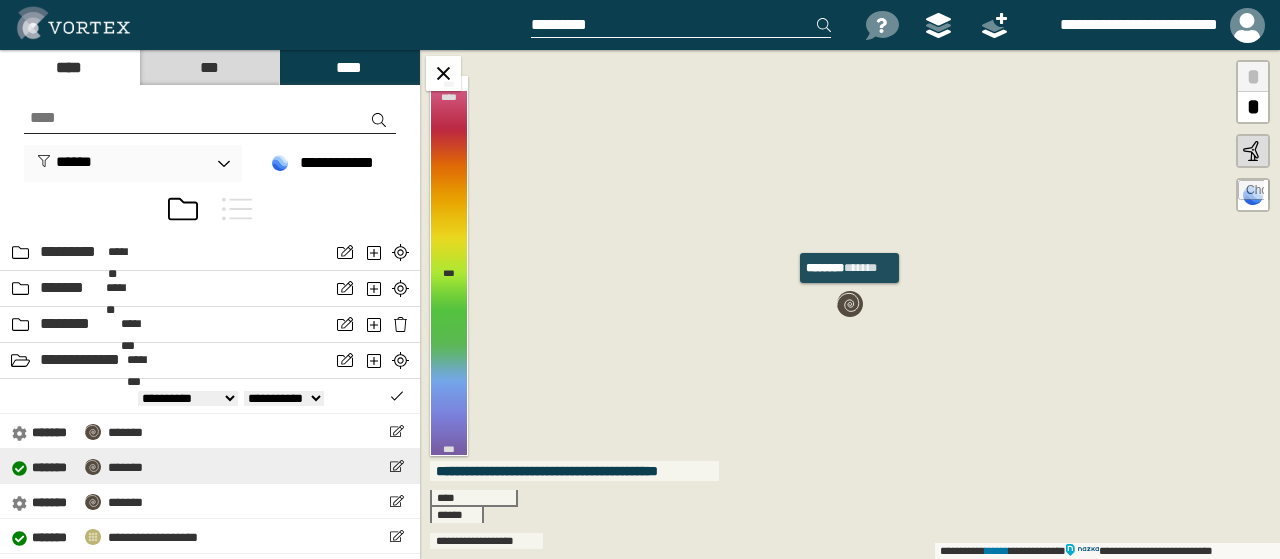 click on "*******" at bounding box center [125, 467] 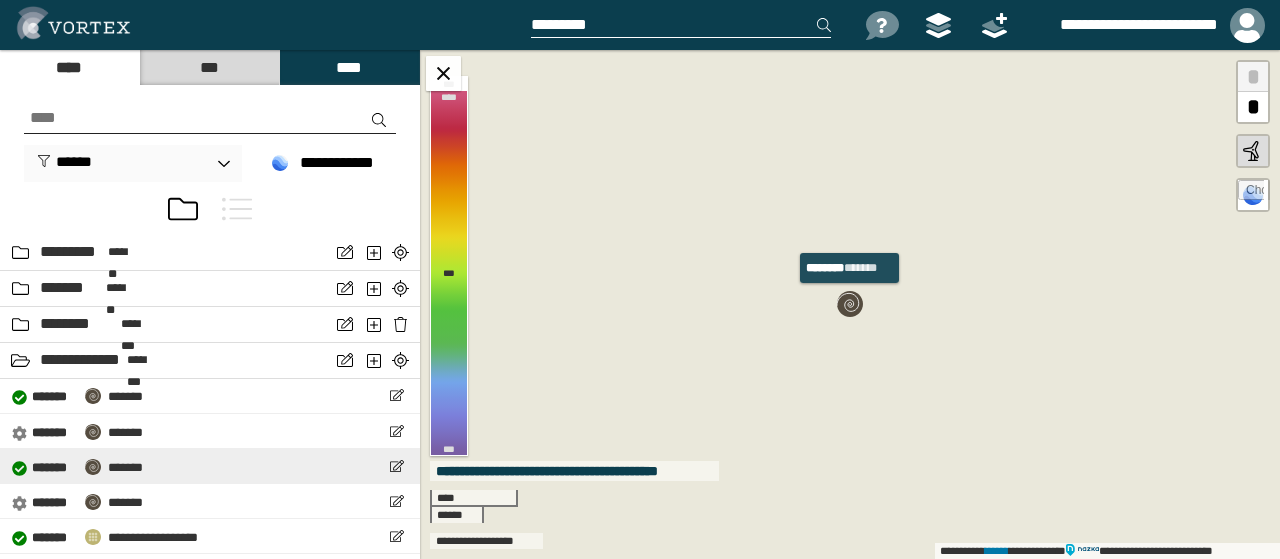 select on "*****" 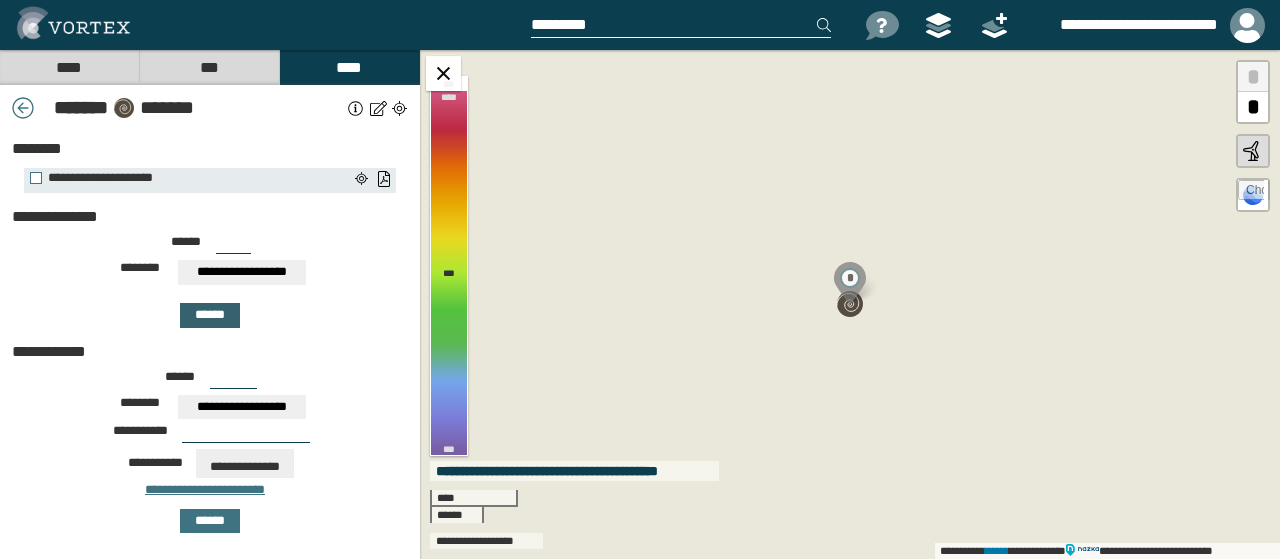 click on "******" at bounding box center [210, 315] 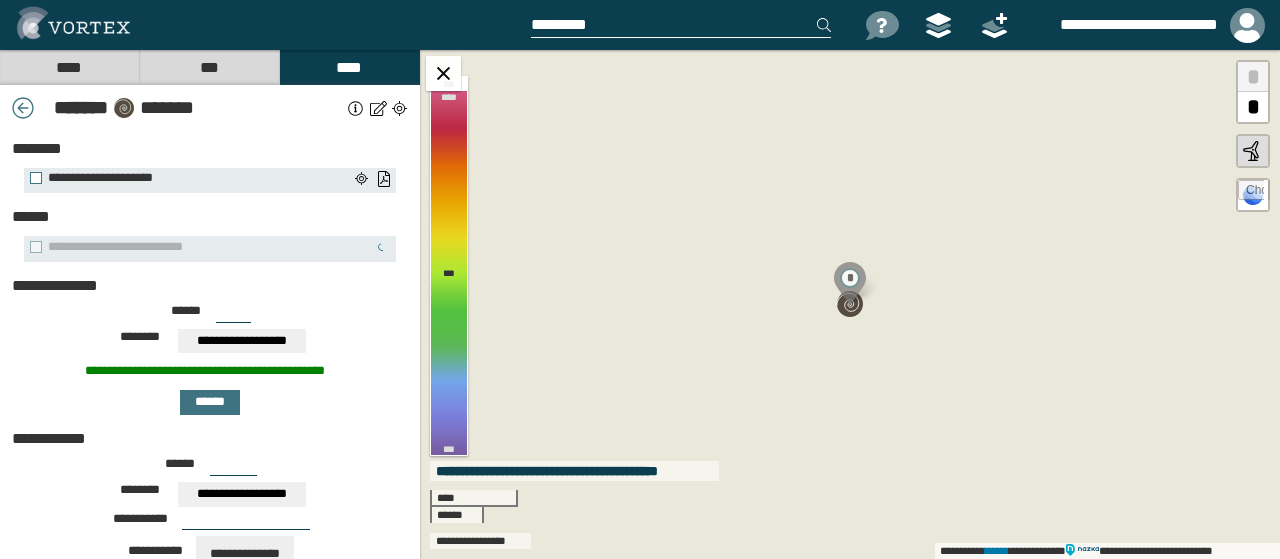 click on "*" at bounding box center [1253, 107] 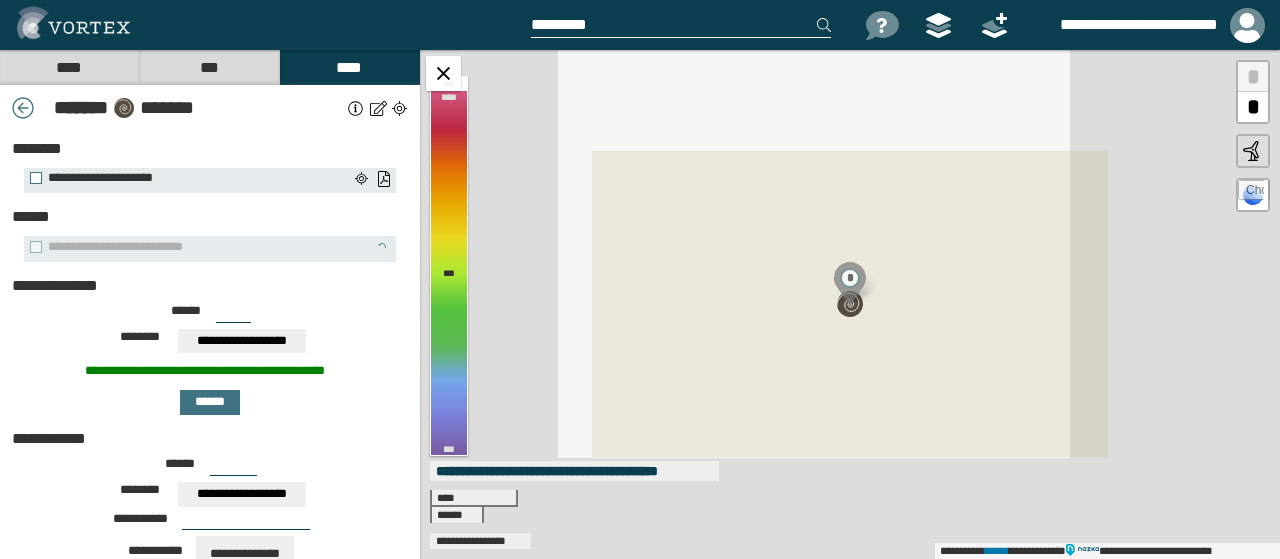 click on "*" at bounding box center [1253, 107] 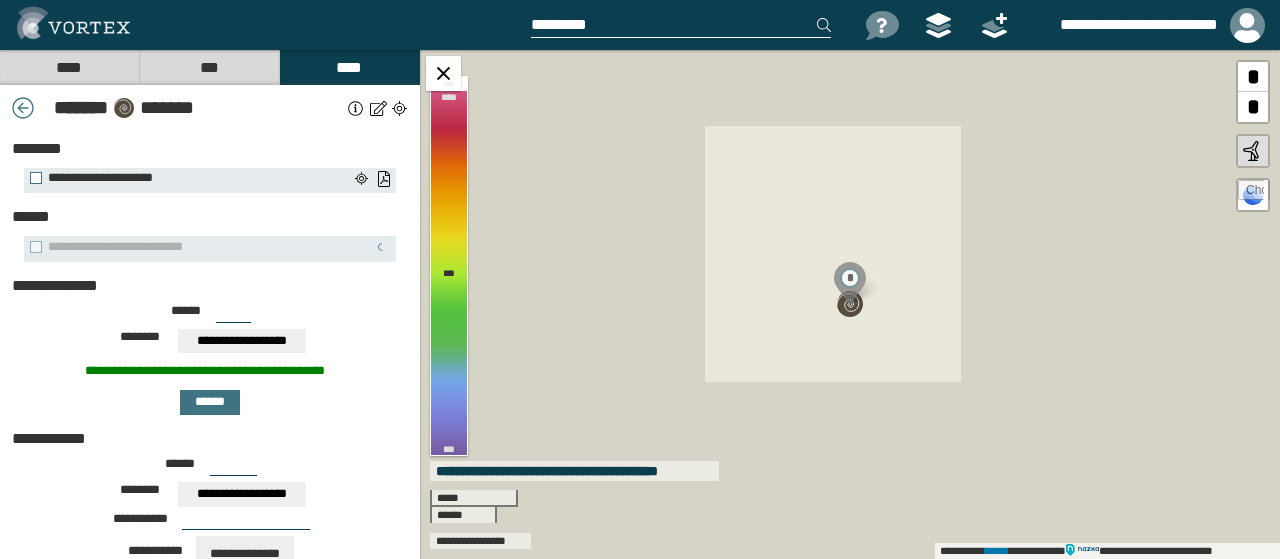 click on "*" at bounding box center [1253, 107] 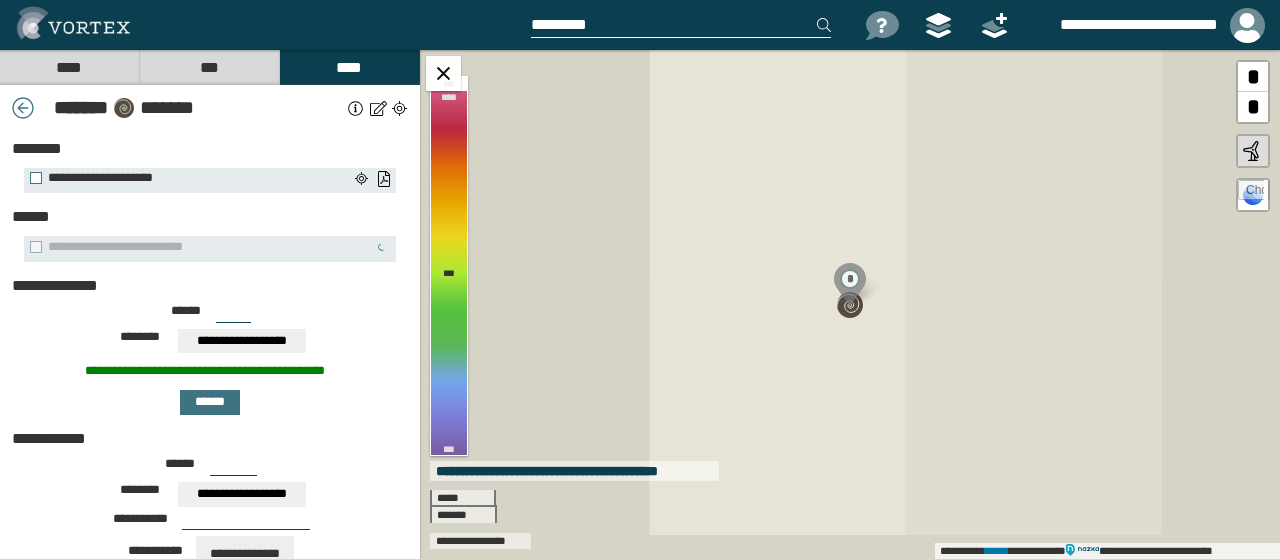 click on "*" at bounding box center (1253, 107) 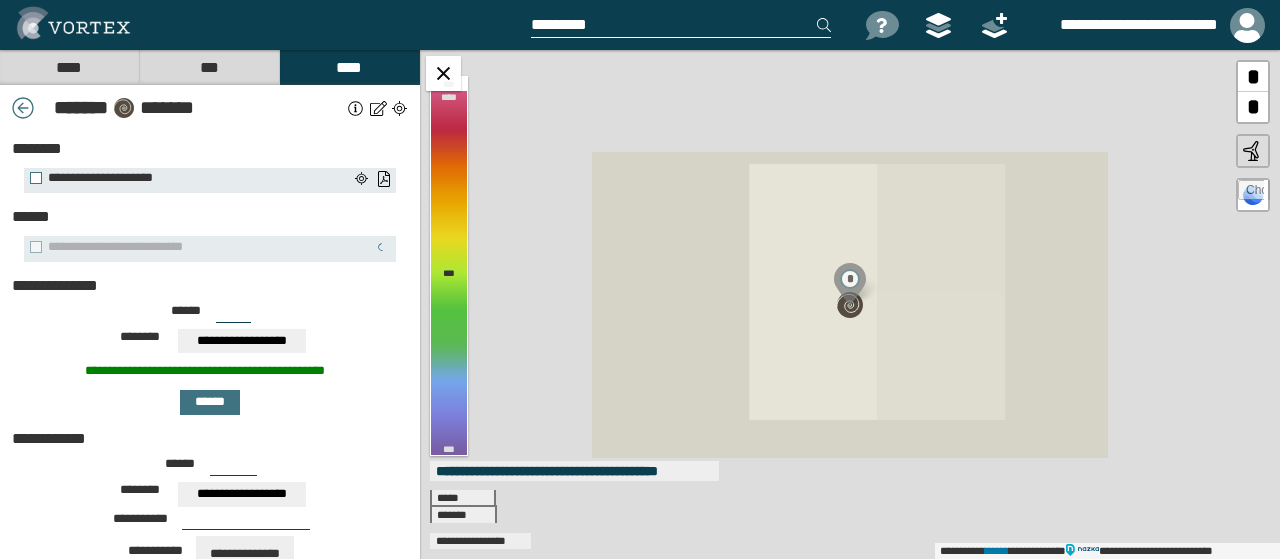 click on "*" at bounding box center [1253, 107] 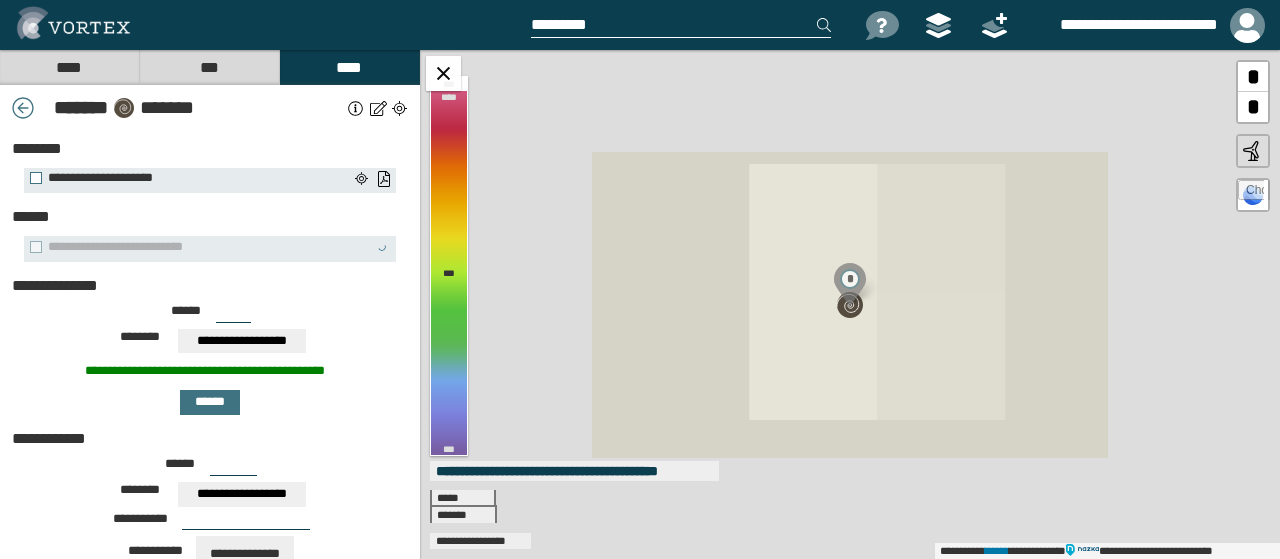click on "*" at bounding box center (1253, 107) 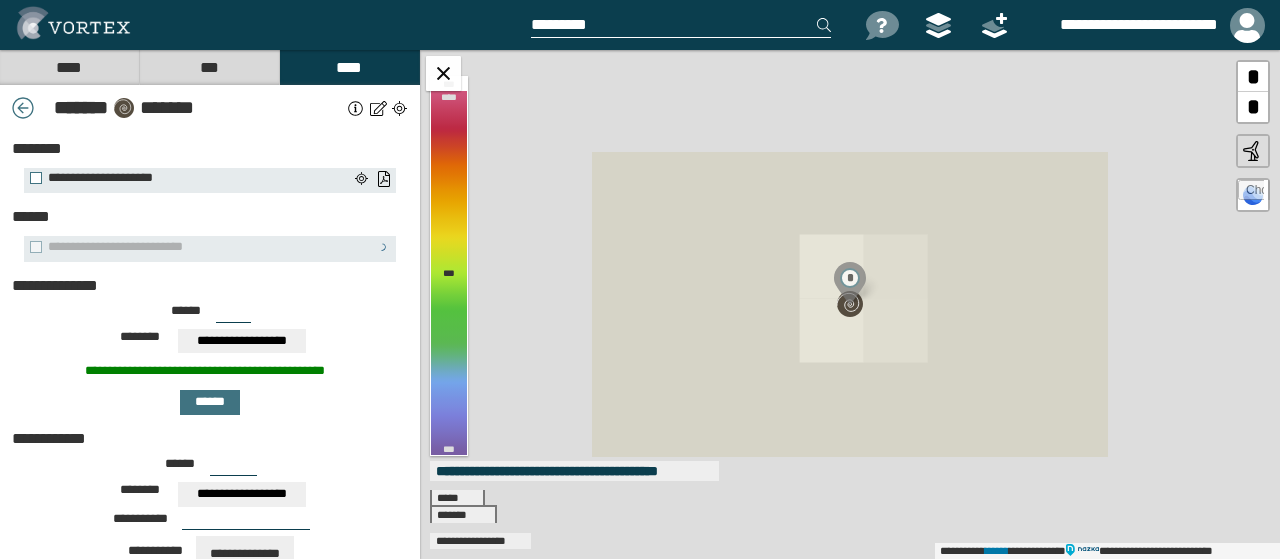 click on "*" at bounding box center [1253, 107] 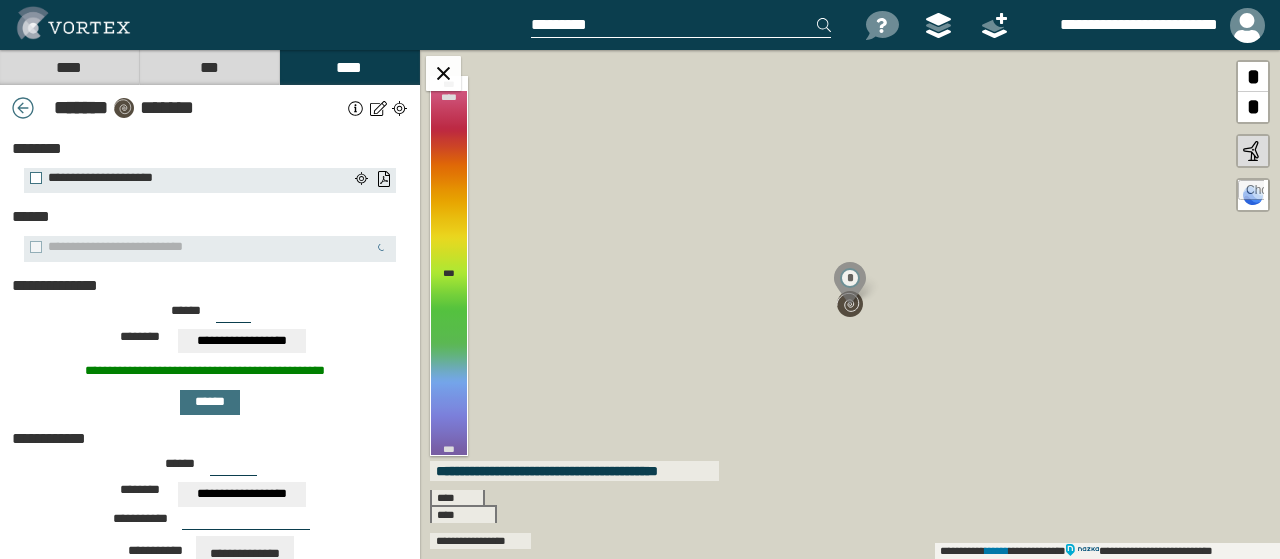 click on "*" at bounding box center [1253, 107] 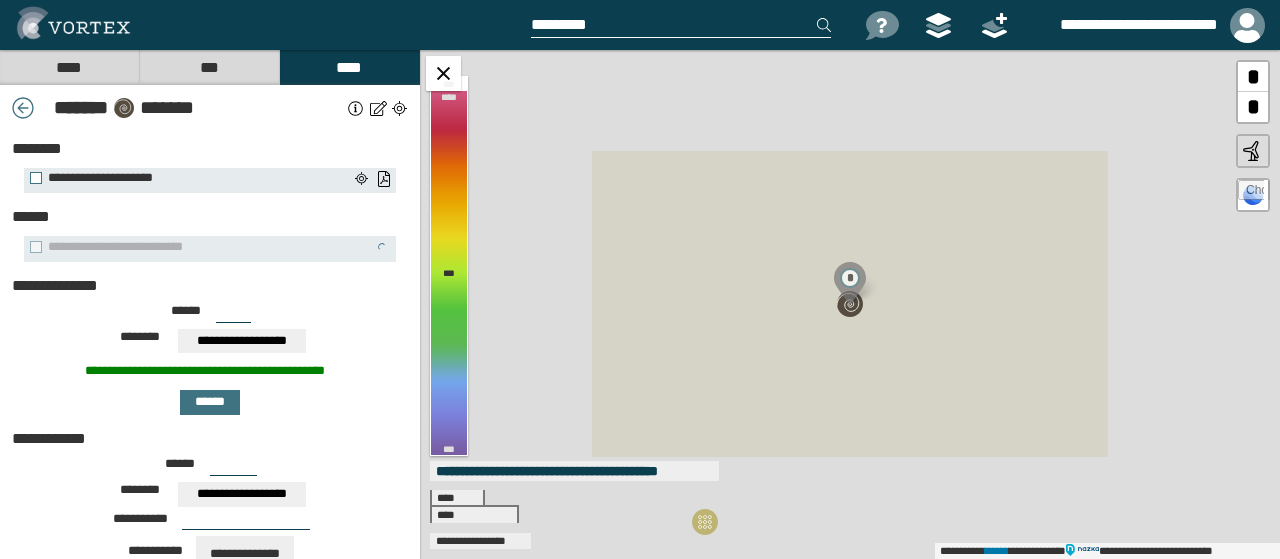 click on "*" at bounding box center [1253, 107] 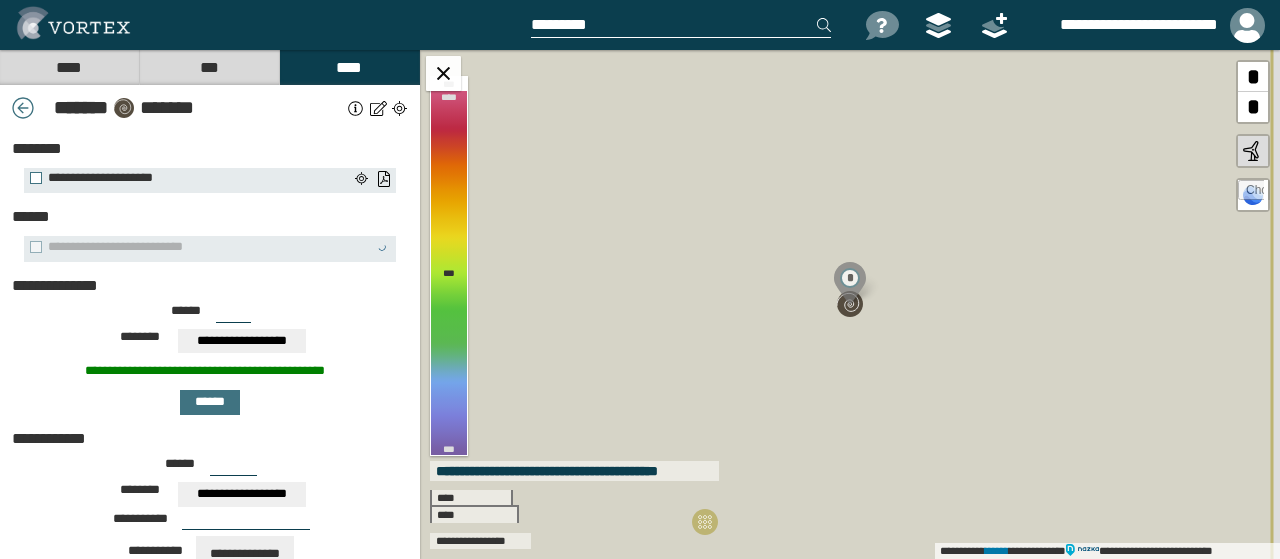 click on "*" at bounding box center [1253, 107] 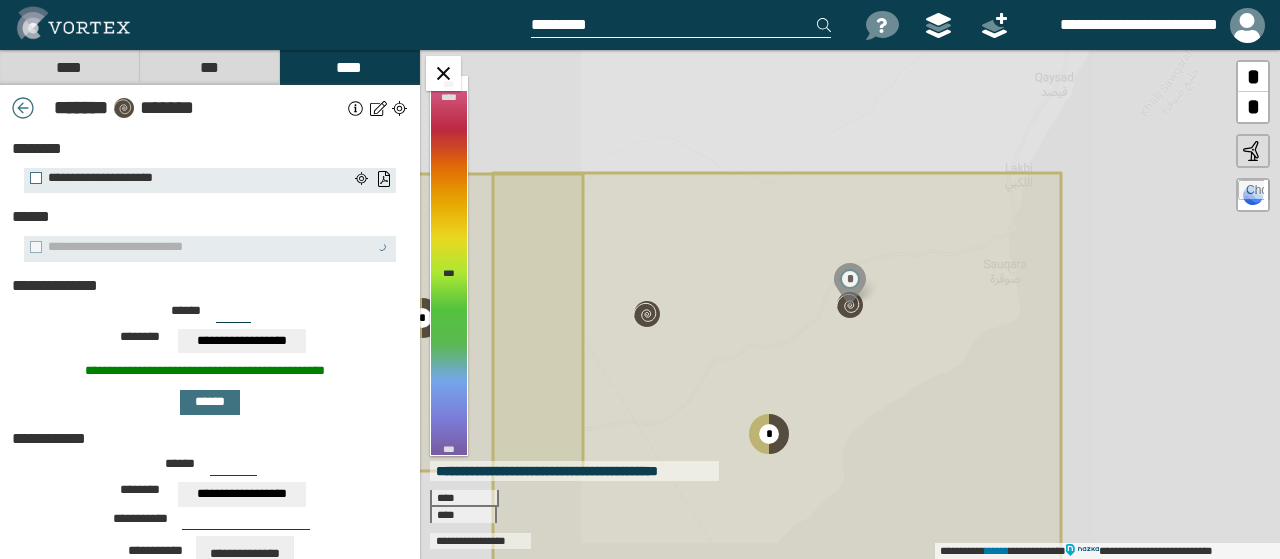 click on "*" at bounding box center [1253, 107] 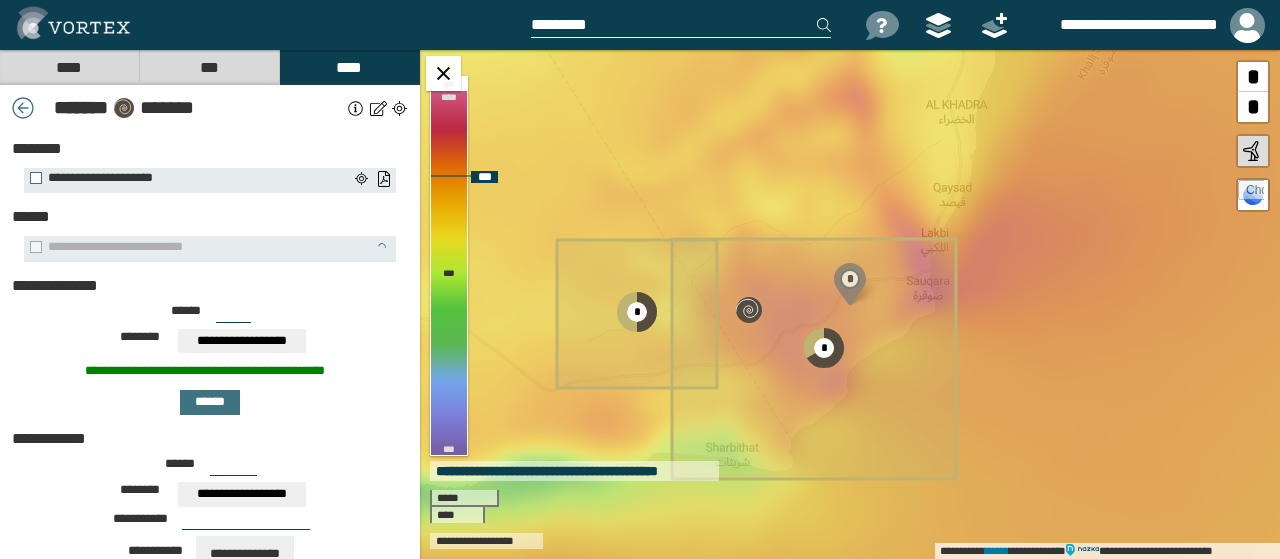 click on "*" at bounding box center [1253, 77] 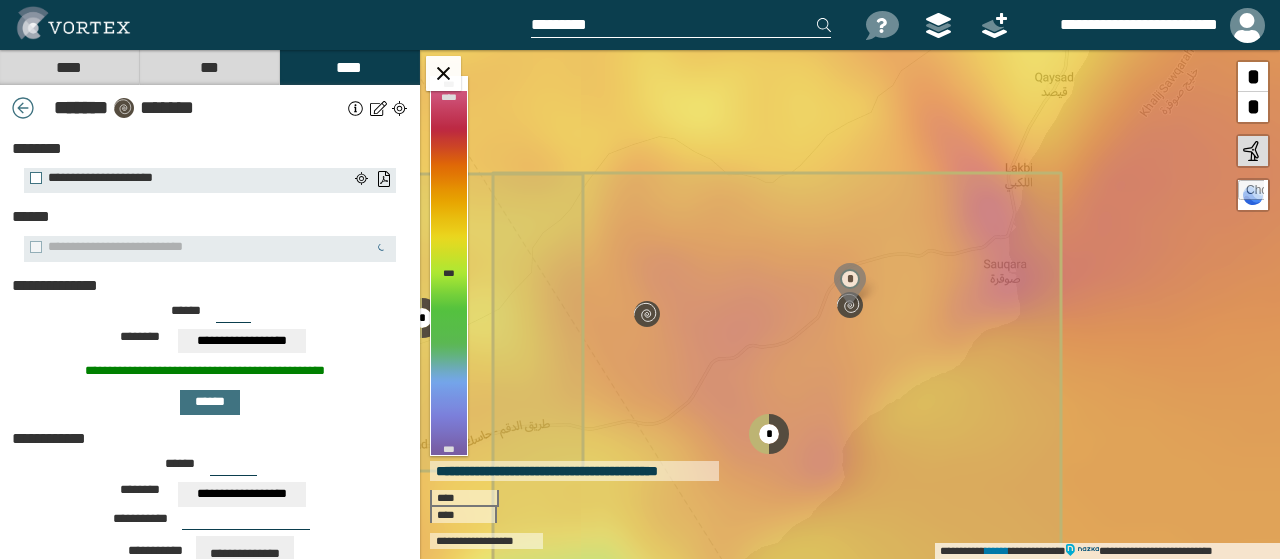 click on "***" at bounding box center [209, 67] 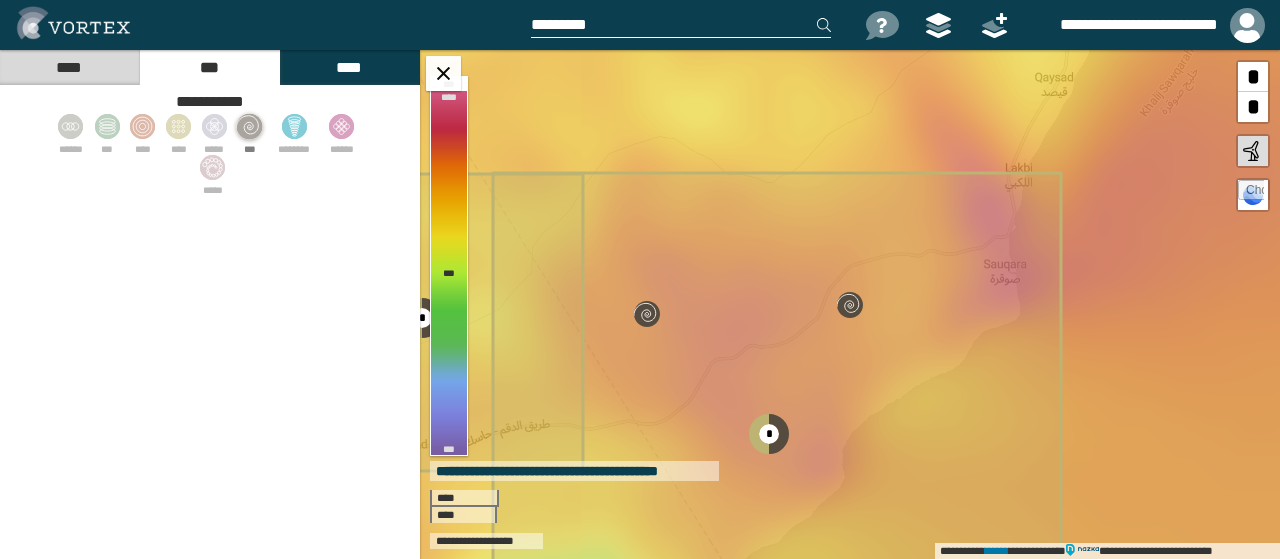click 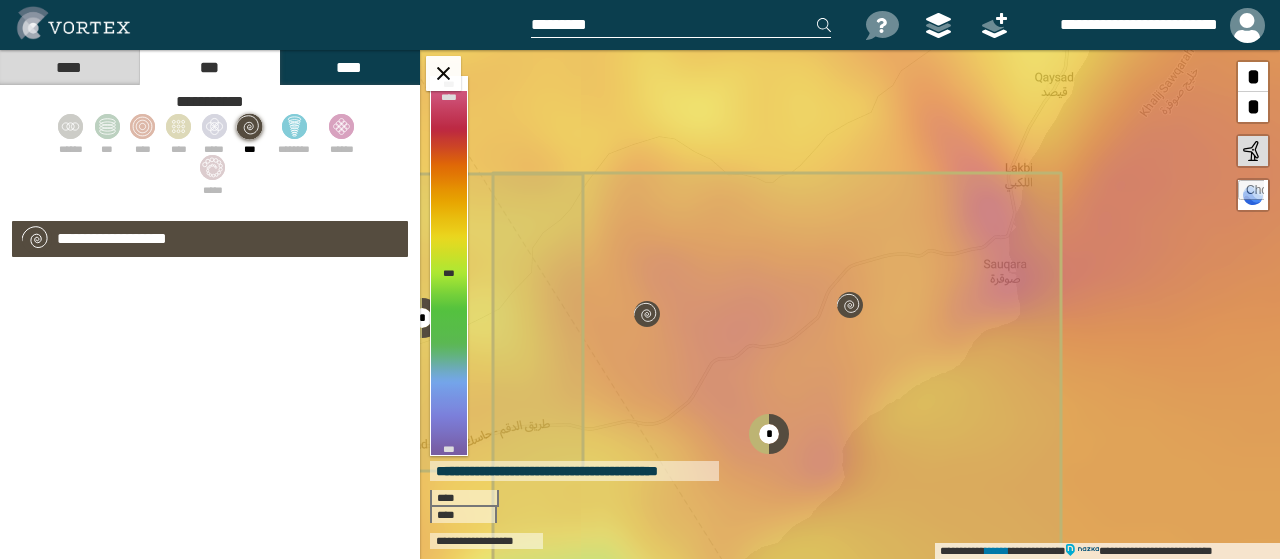 select on "*" 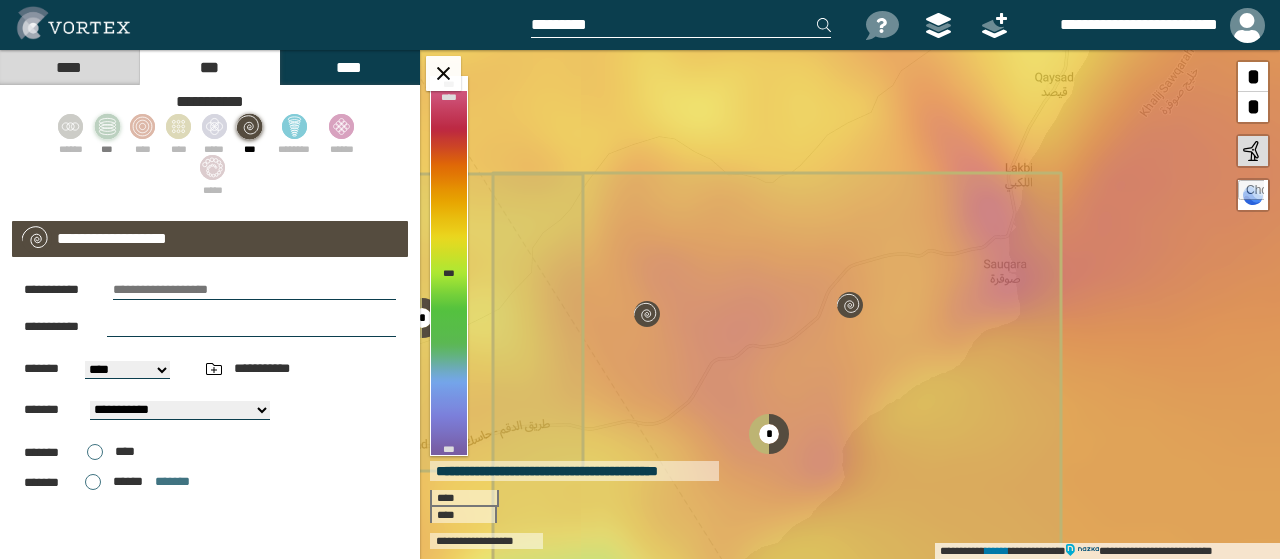 click 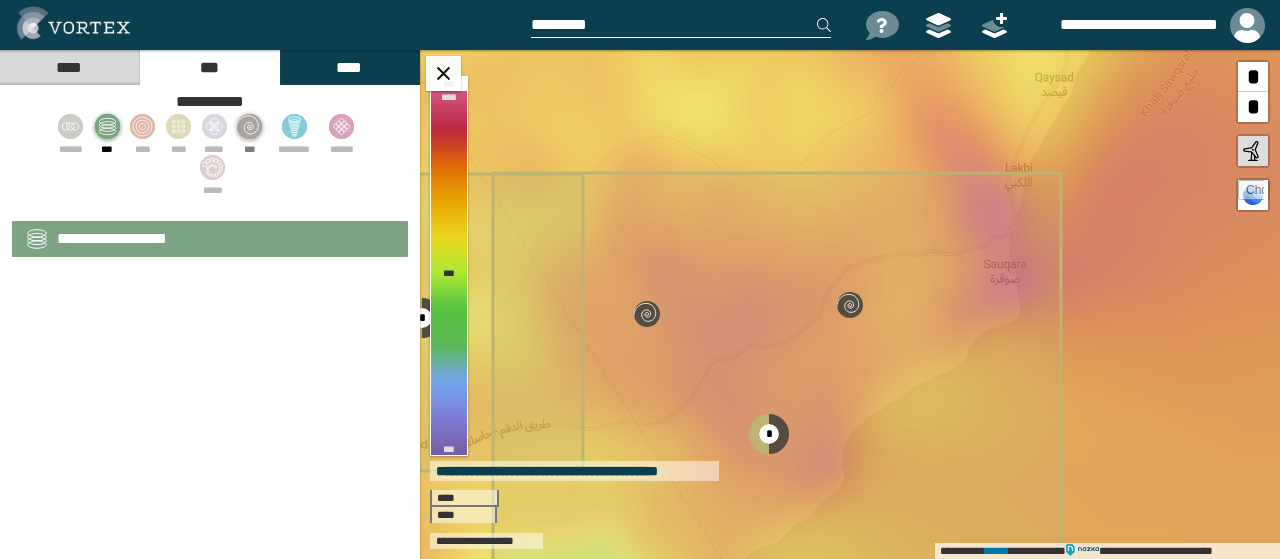 select on "*" 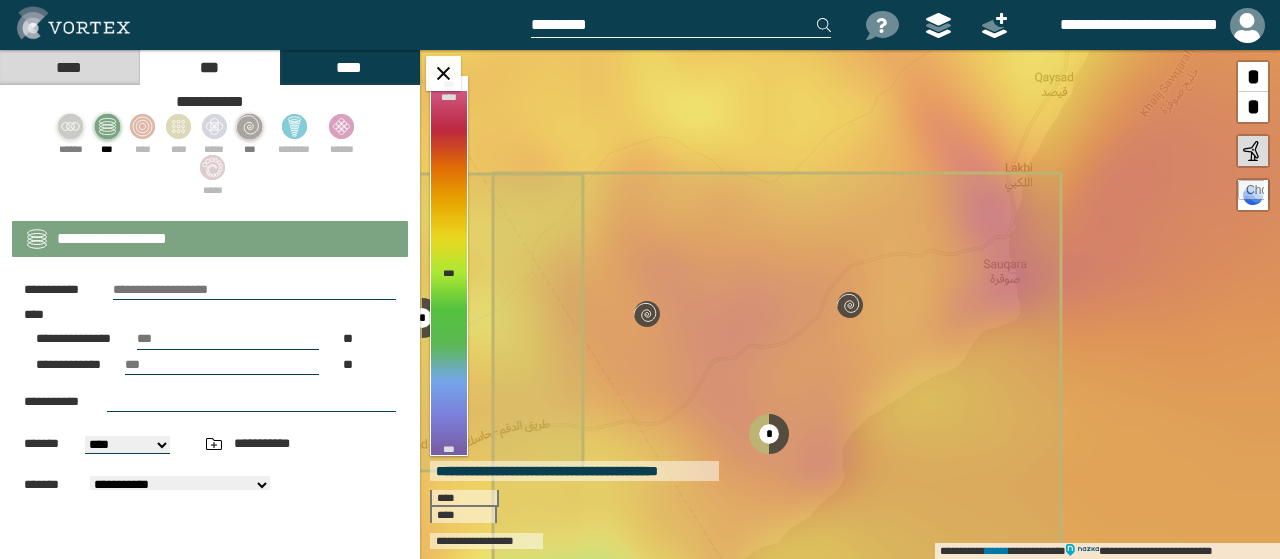 click 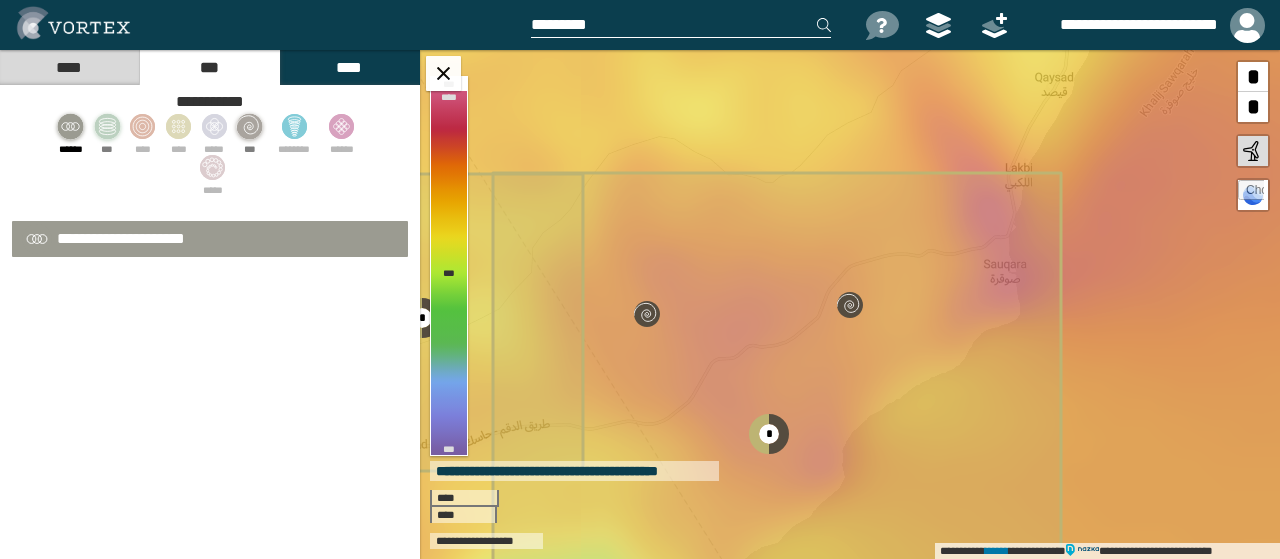 select on "*" 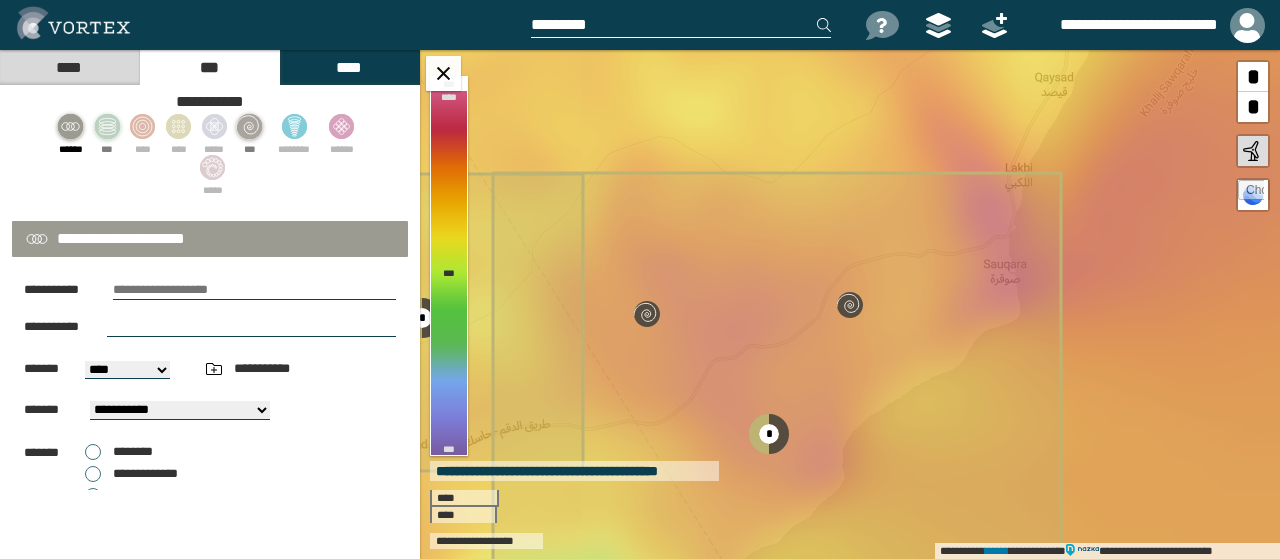click 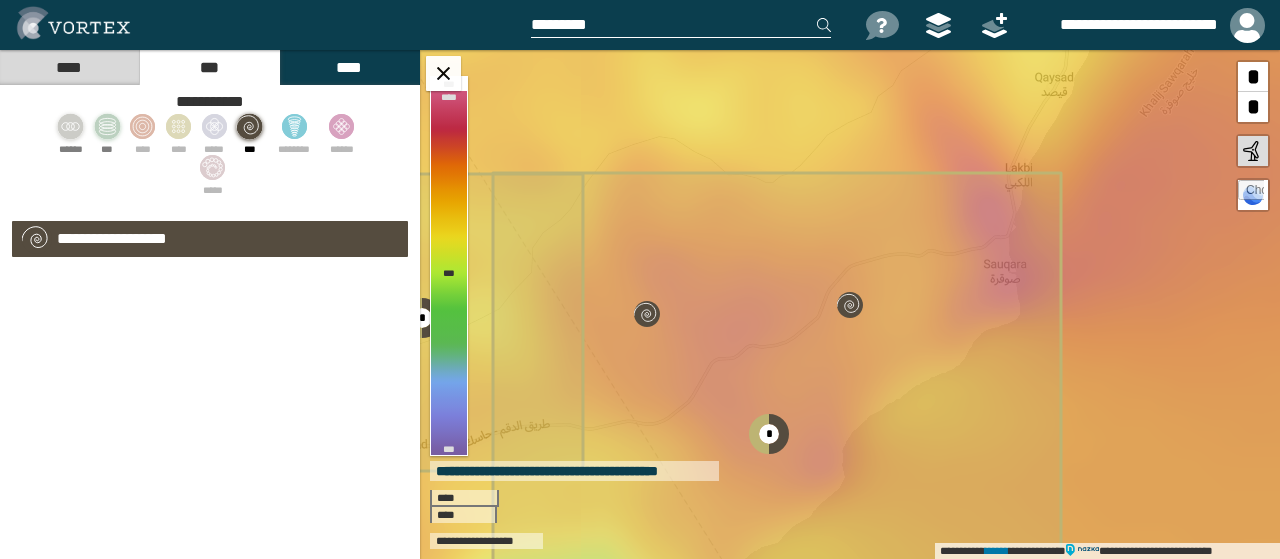 select on "*" 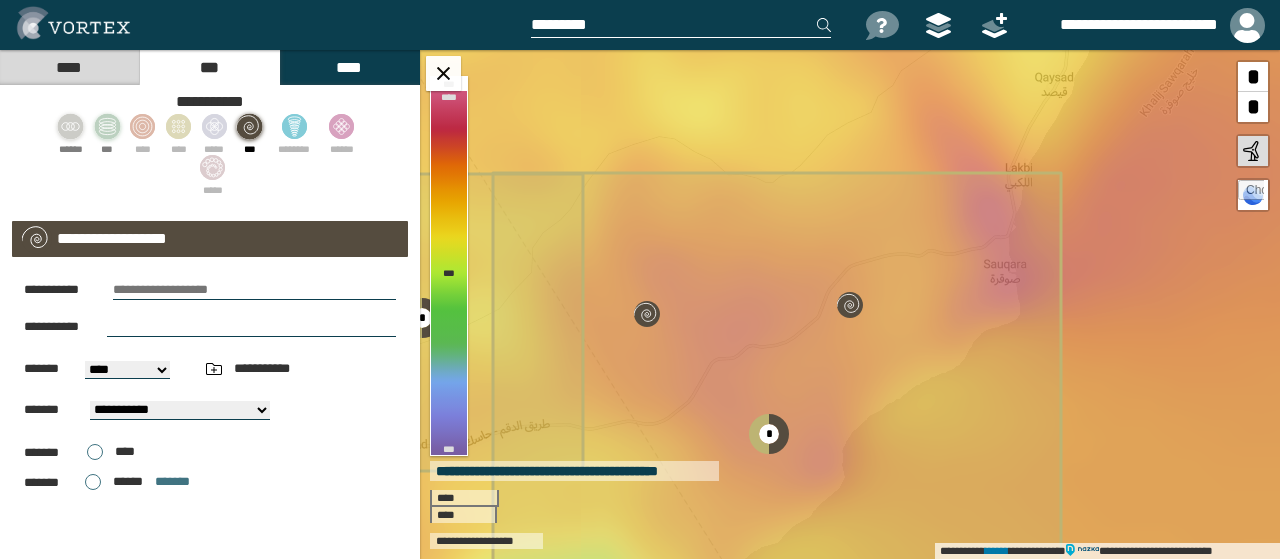 click 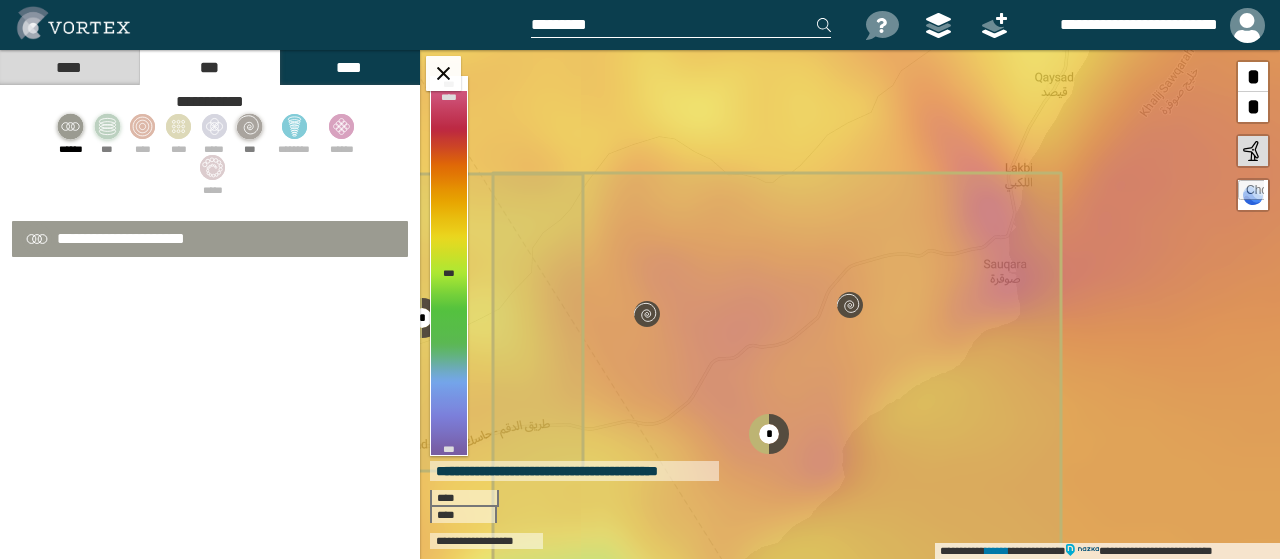 select on "*" 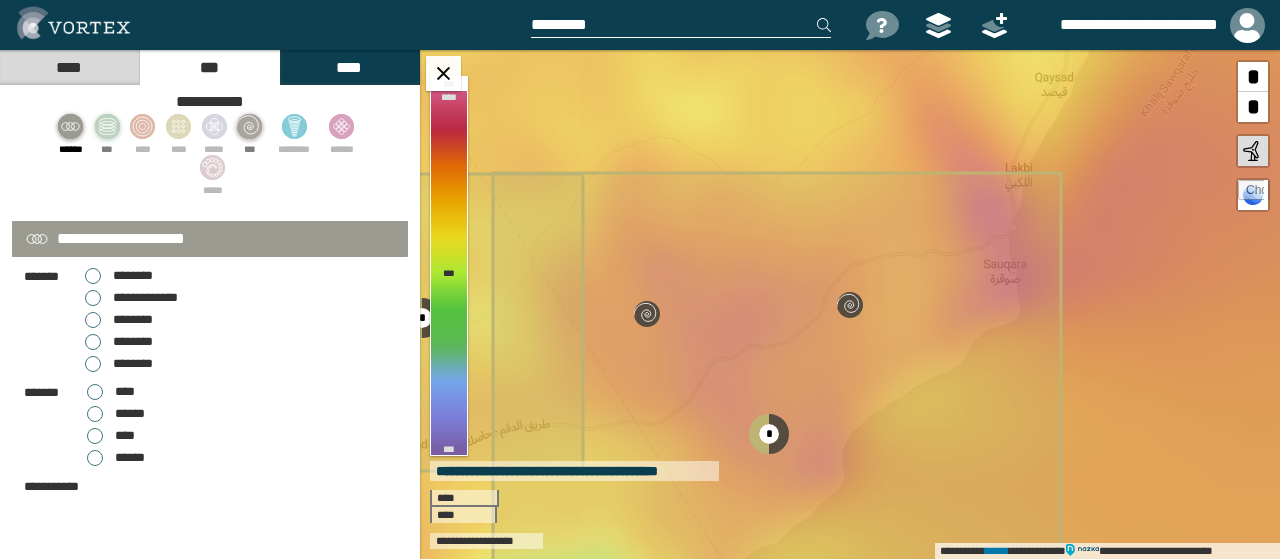 scroll, scrollTop: 184, scrollLeft: 0, axis: vertical 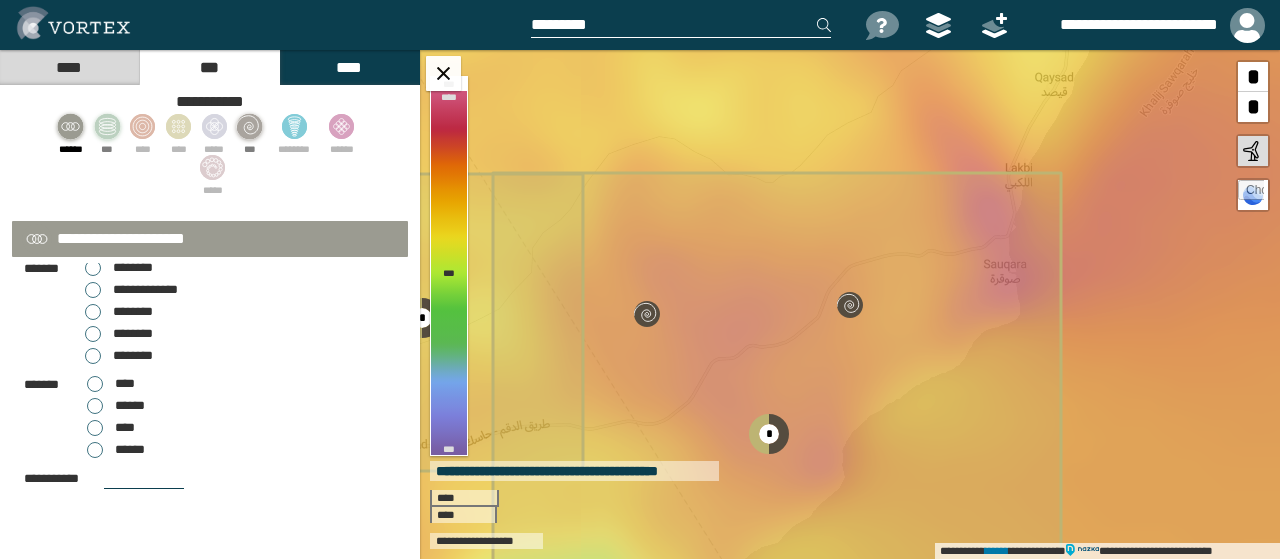 click on "********" at bounding box center (119, 334) 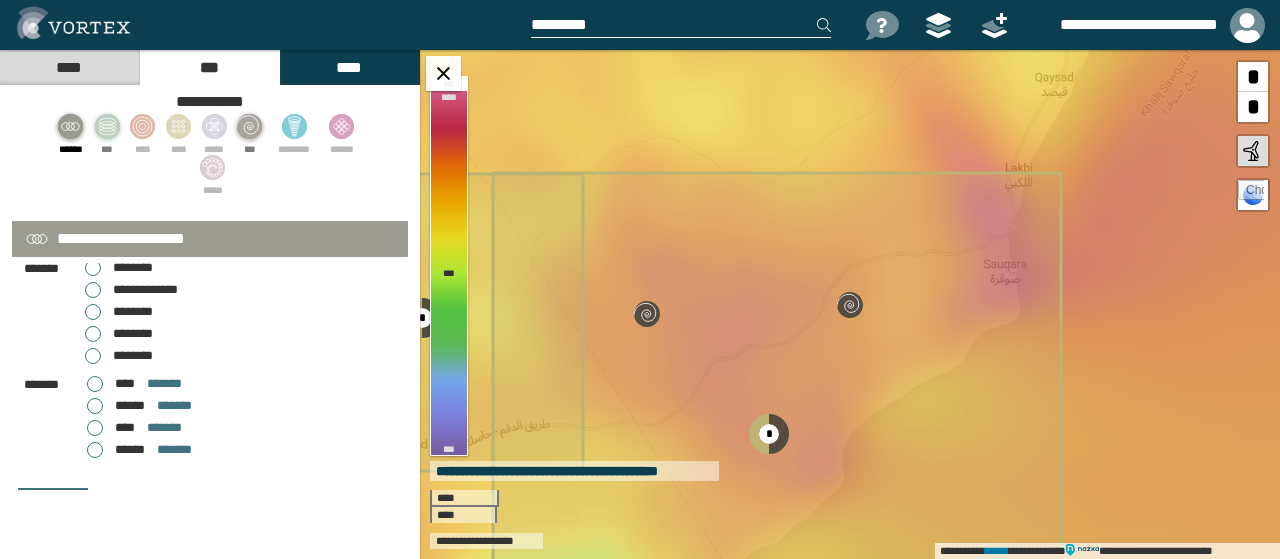 click on "[FIRST] [LAST]" at bounding box center (134, 428) 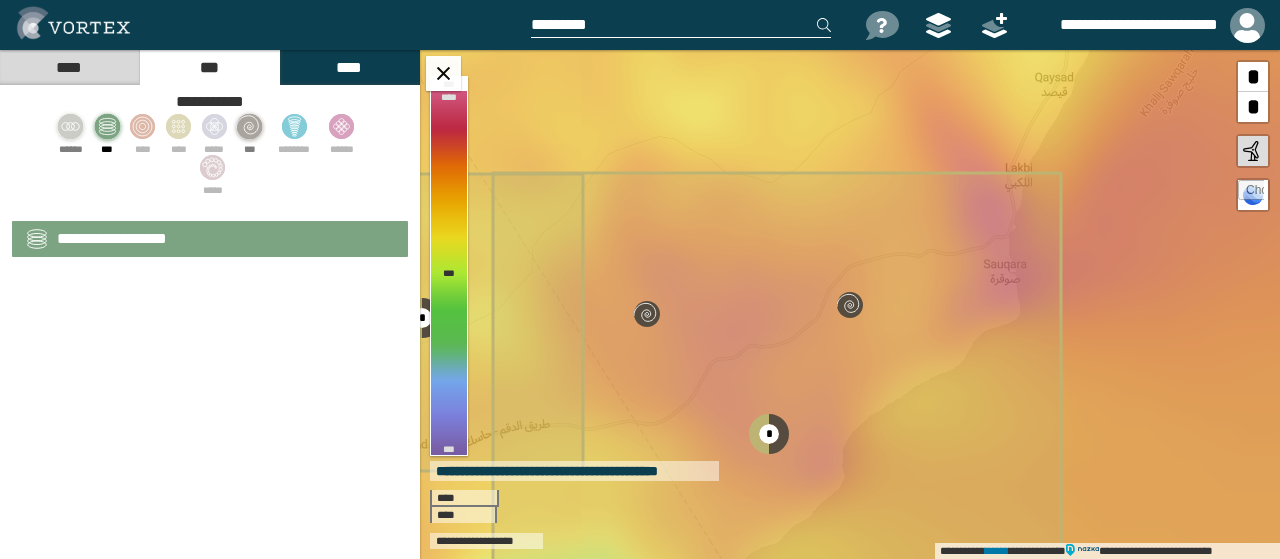 select on "*" 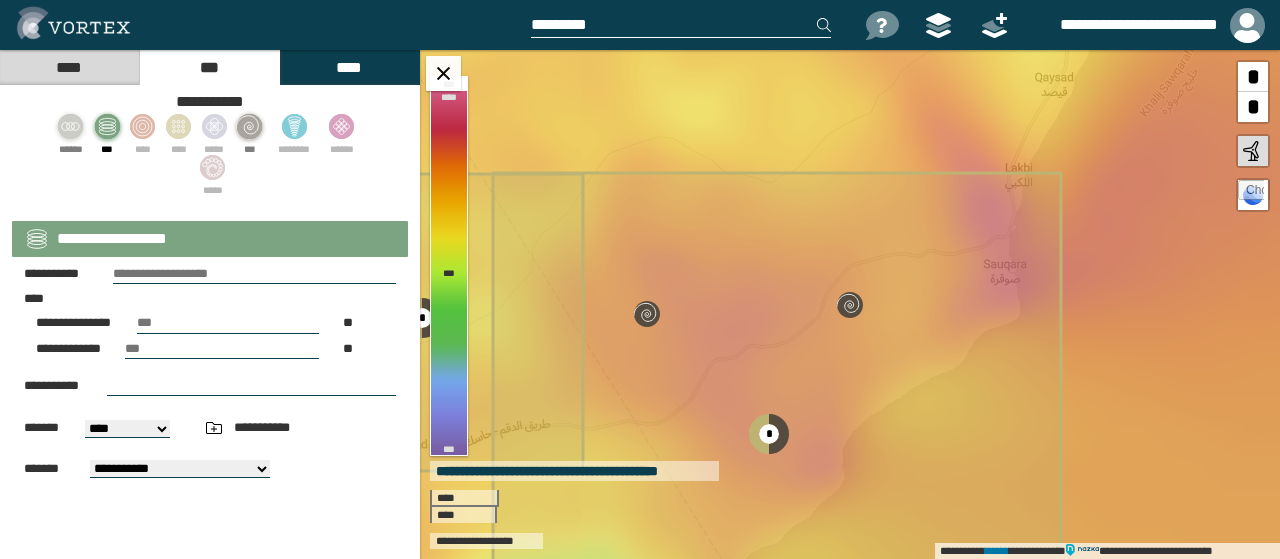 scroll, scrollTop: 0, scrollLeft: 0, axis: both 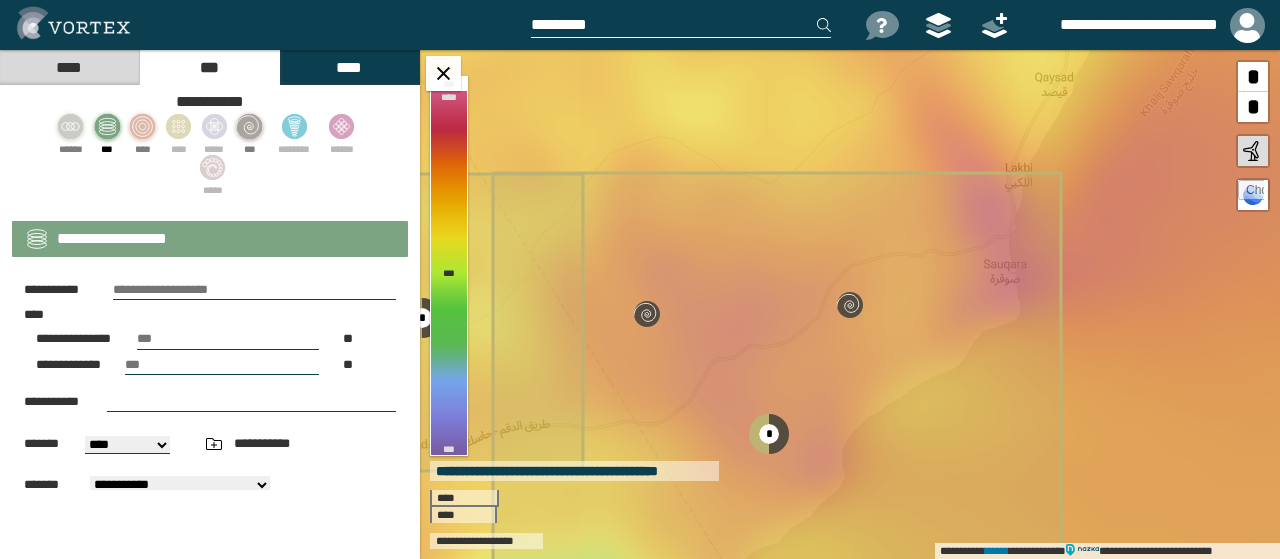 click 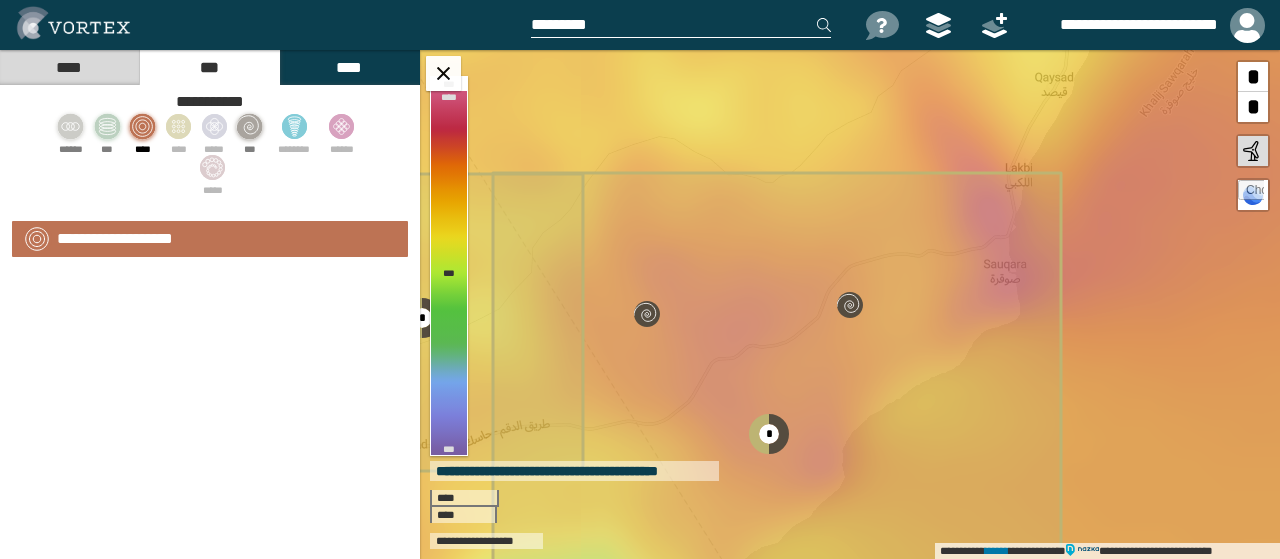 select on "*" 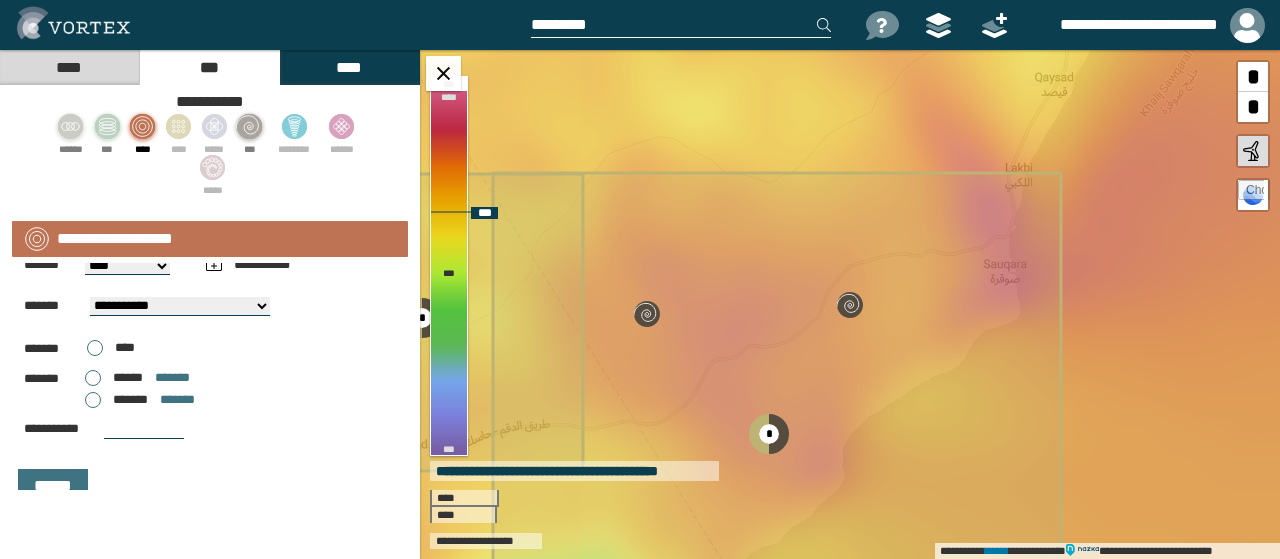 scroll, scrollTop: 107, scrollLeft: 0, axis: vertical 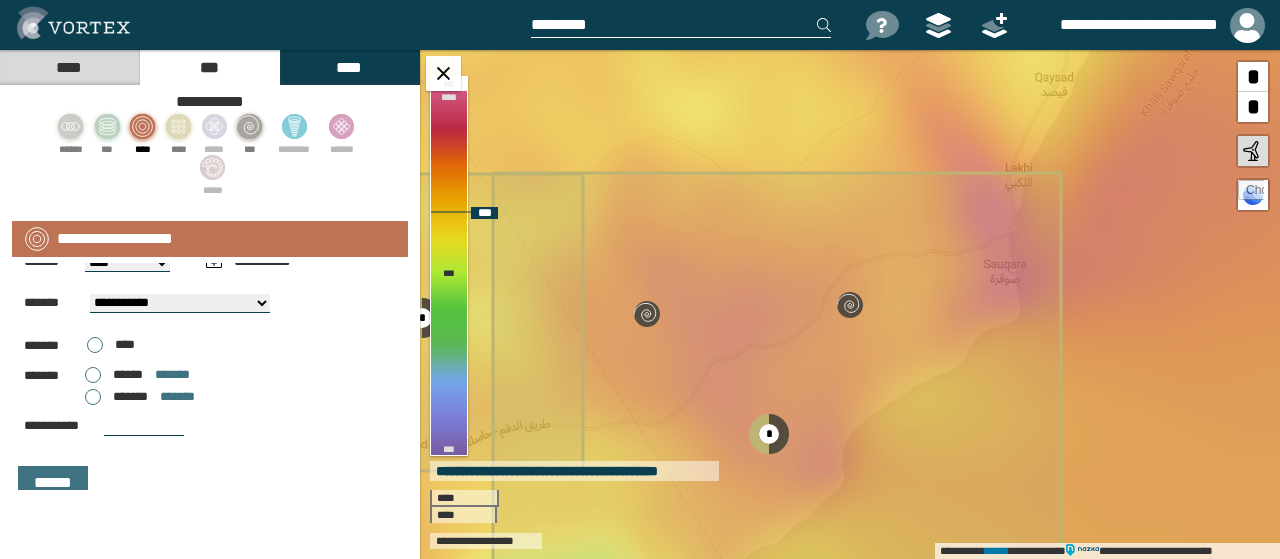 click 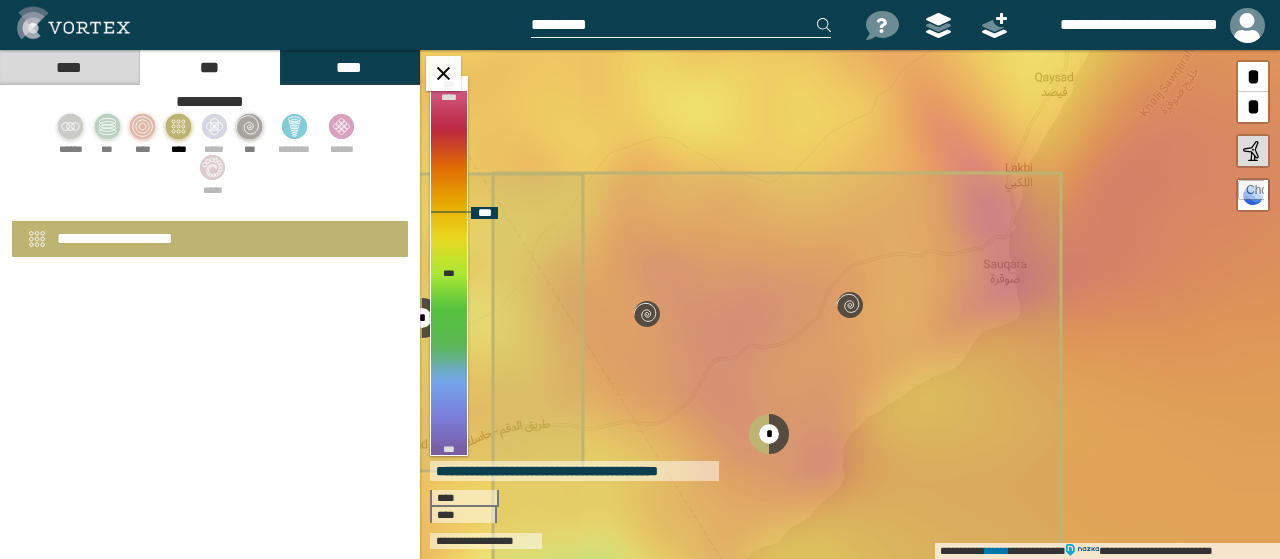 scroll, scrollTop: 0, scrollLeft: 0, axis: both 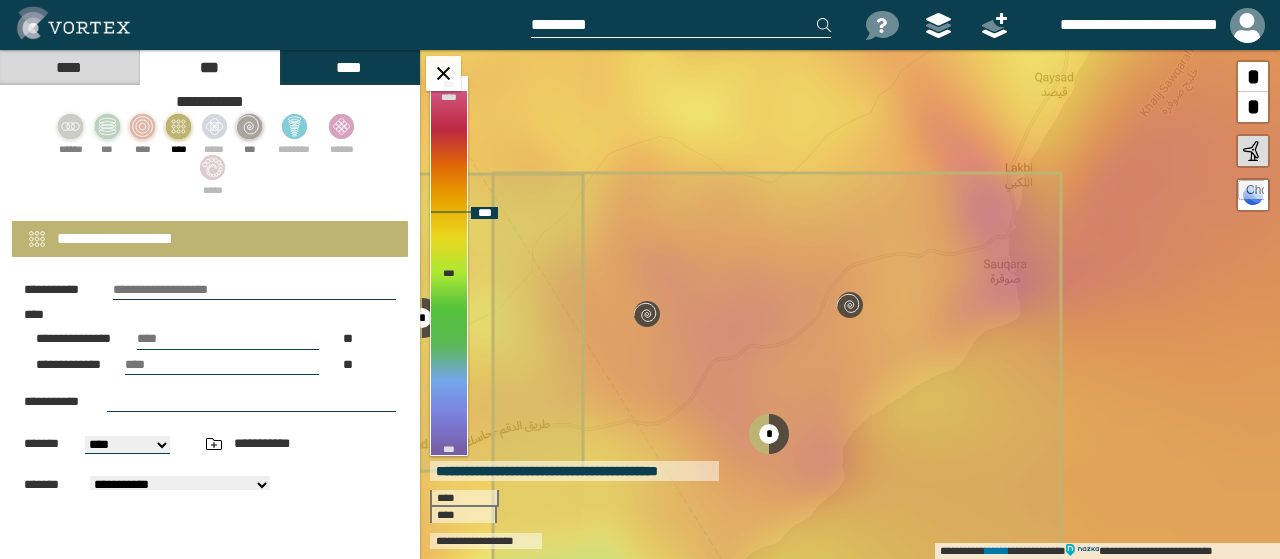 click on "****" at bounding box center (69, 67) 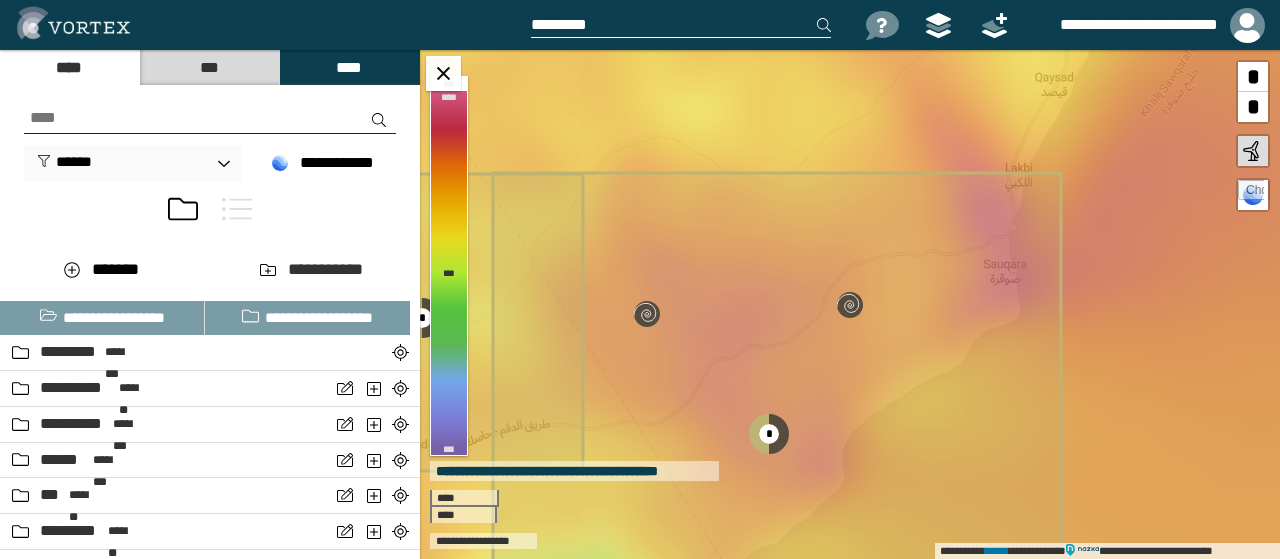 scroll, scrollTop: 279, scrollLeft: 0, axis: vertical 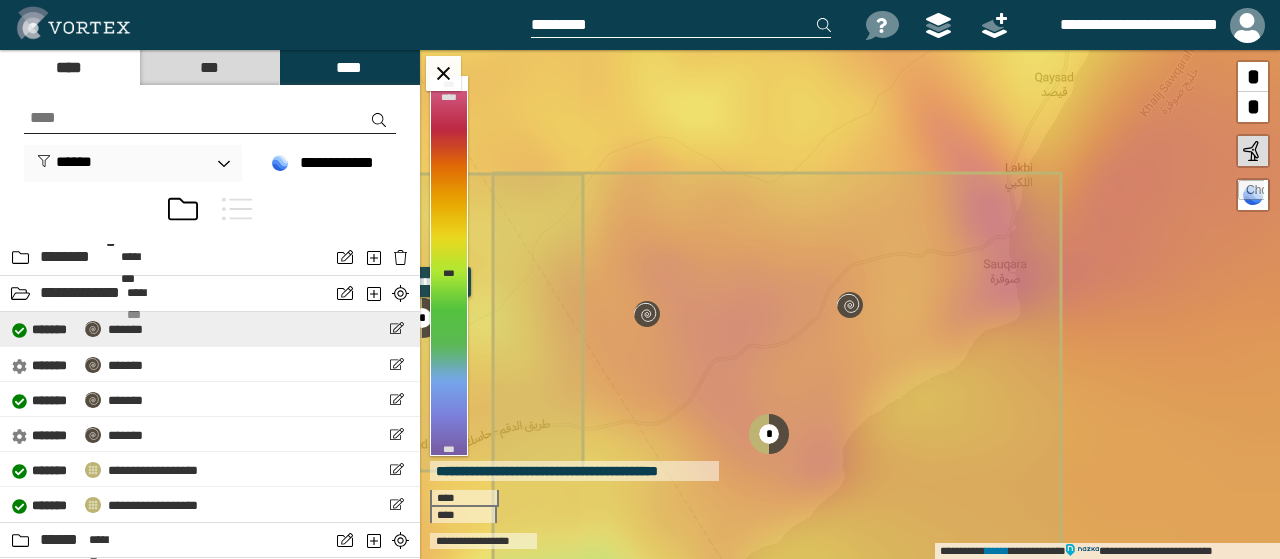 click on "*******" at bounding box center (125, 329) 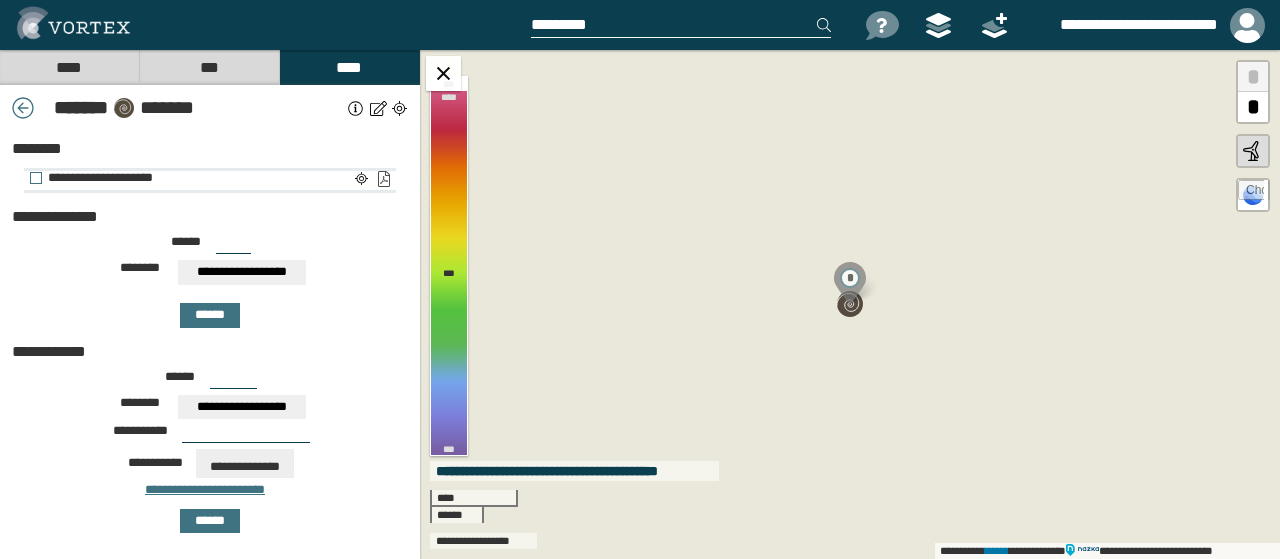 click on "**********" at bounding box center (383, 179) 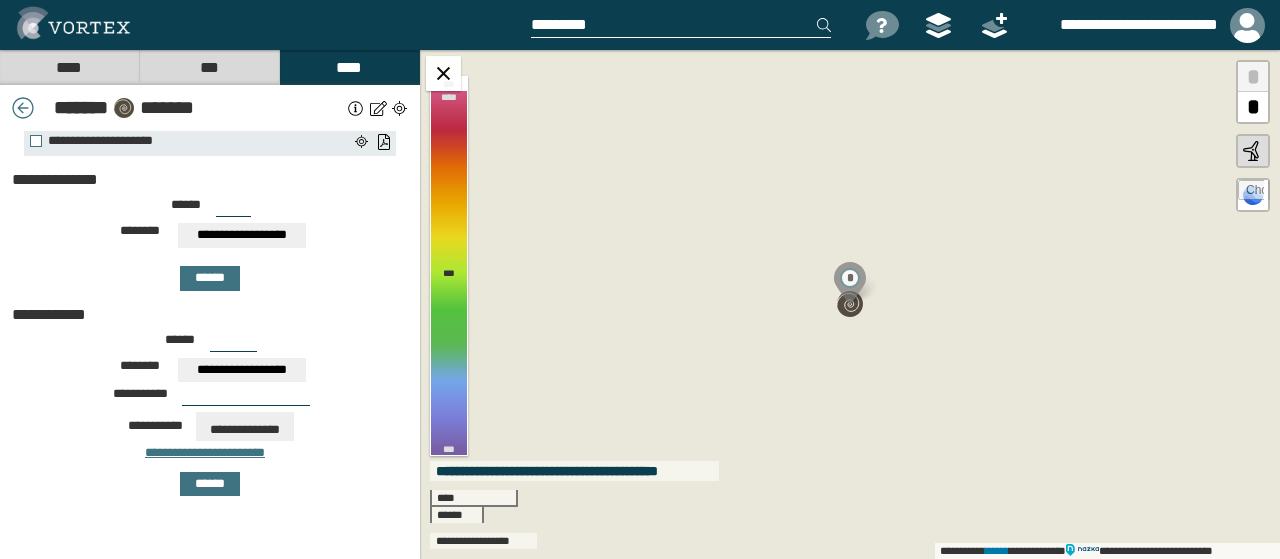 scroll, scrollTop: 0, scrollLeft: 0, axis: both 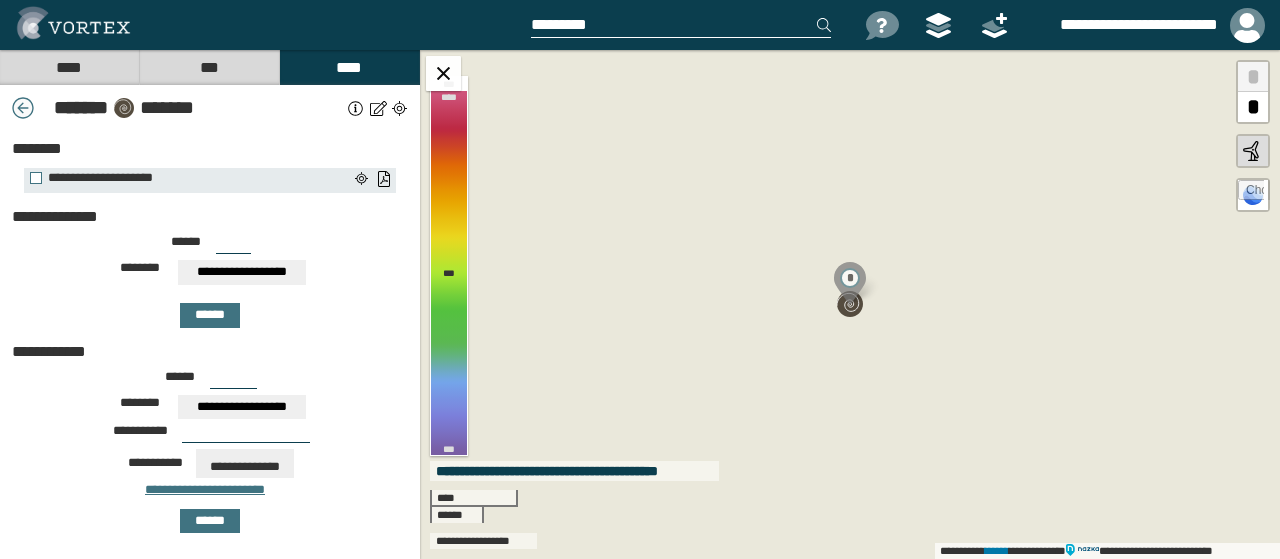 click at bounding box center [23, 108] 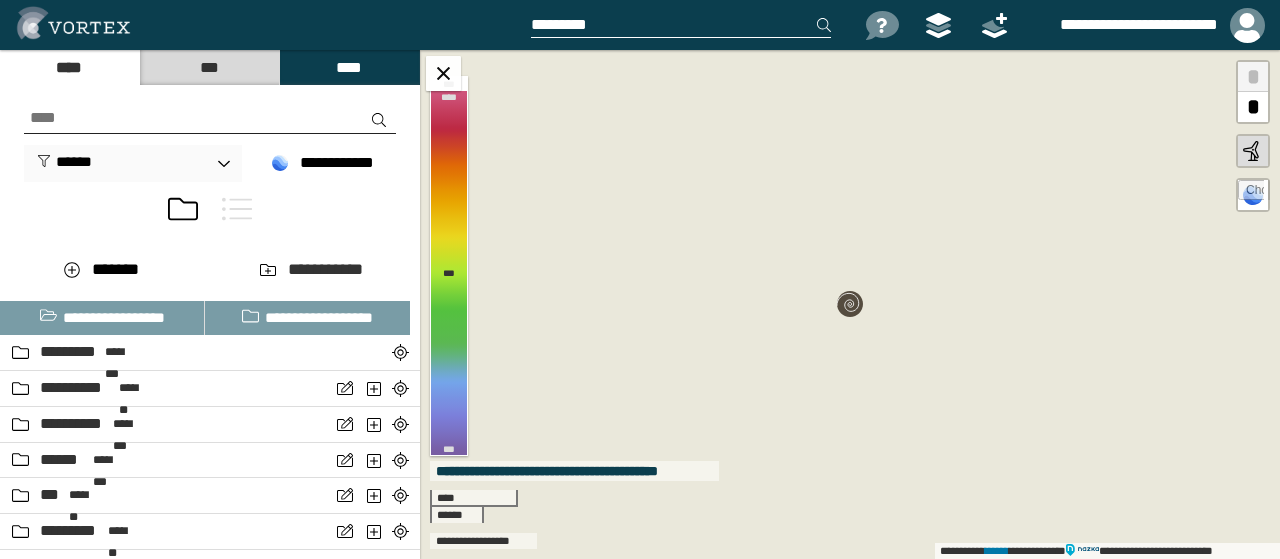 scroll, scrollTop: 279, scrollLeft: 0, axis: vertical 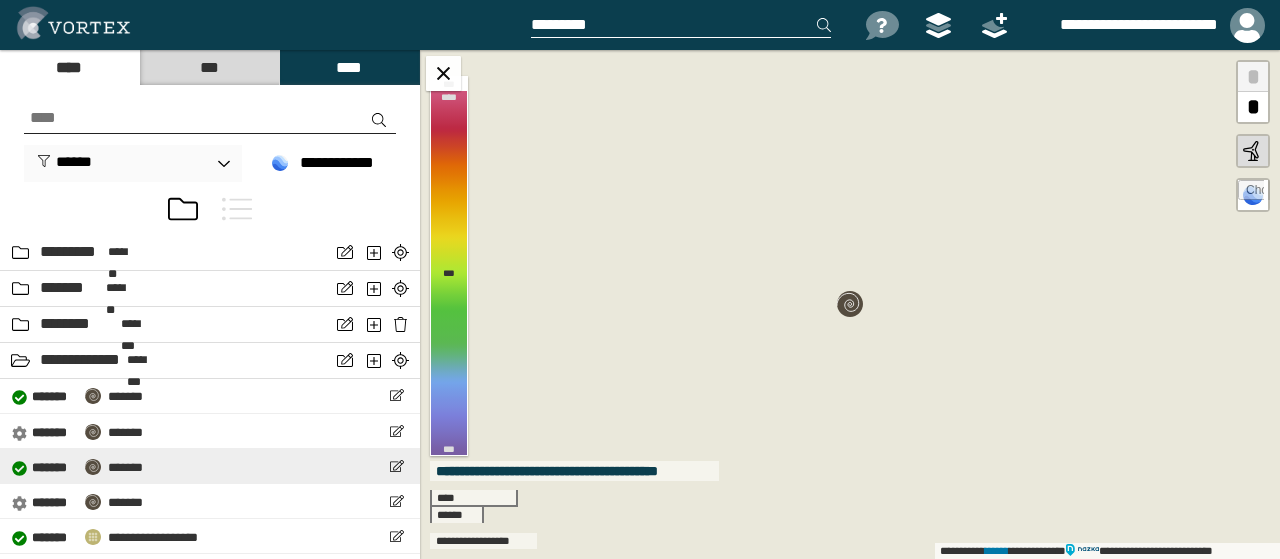 click on "*******" at bounding box center [125, 467] 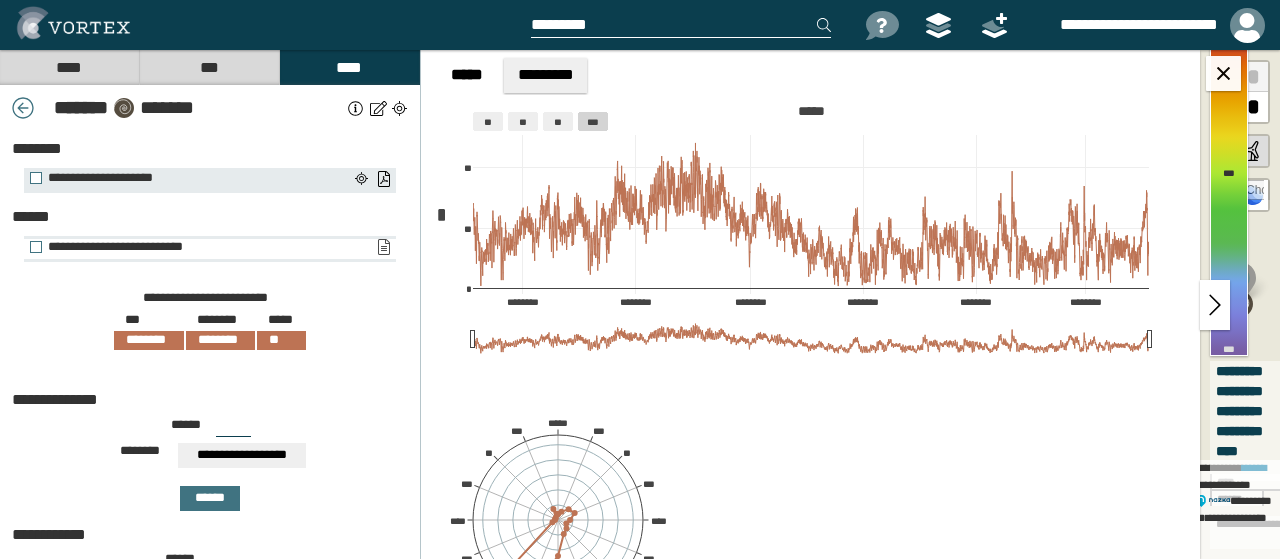 click on "**********" at bounding box center (383, 247) 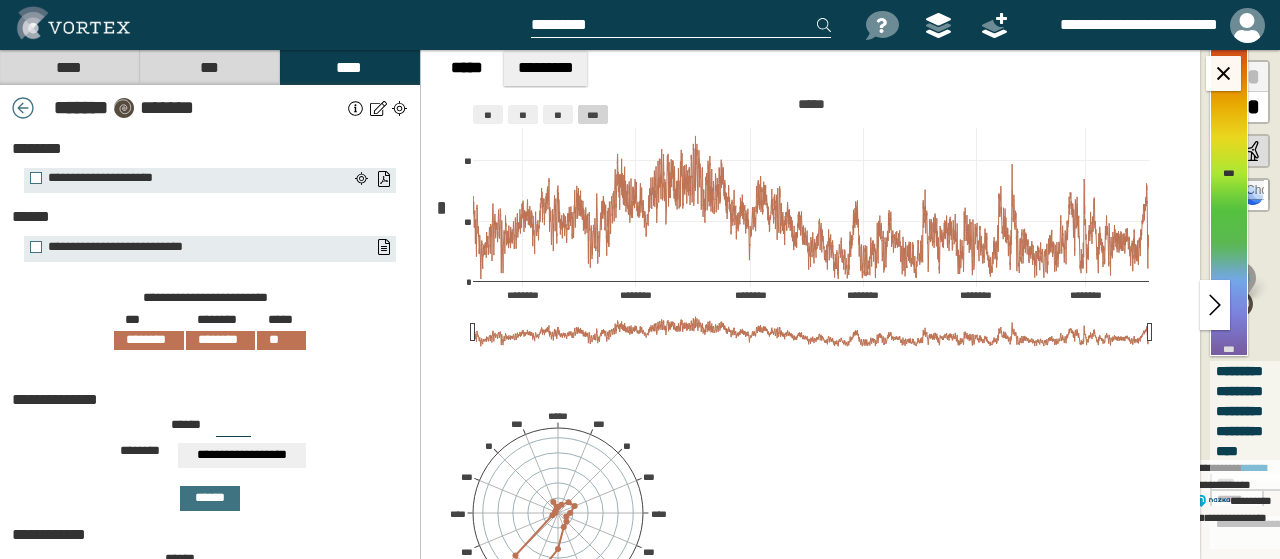 scroll, scrollTop: 0, scrollLeft: 0, axis: both 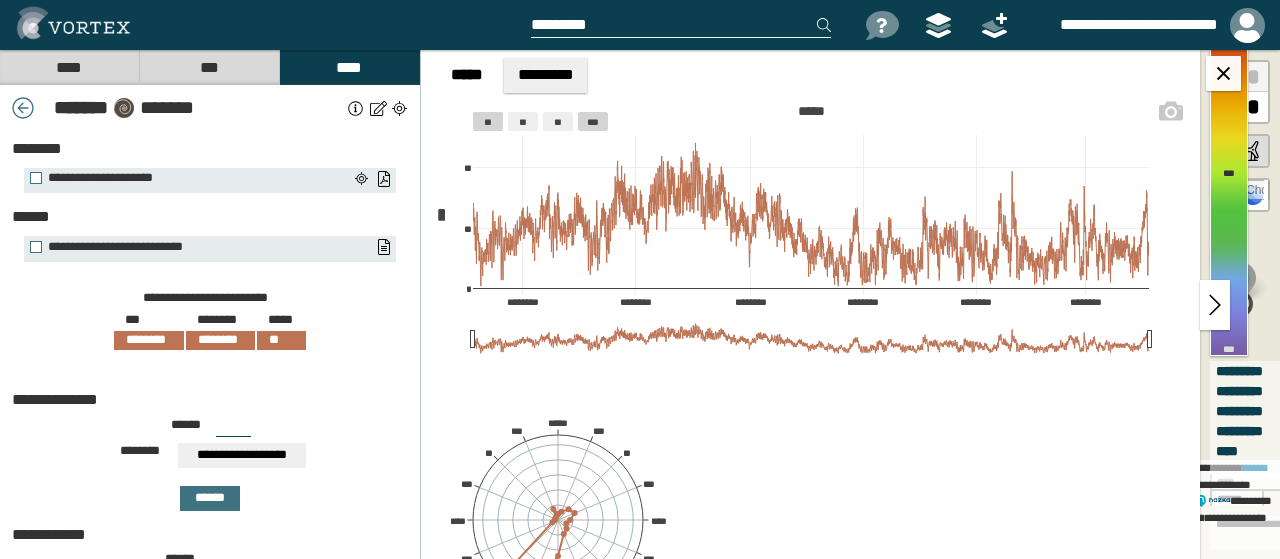 click on "**" 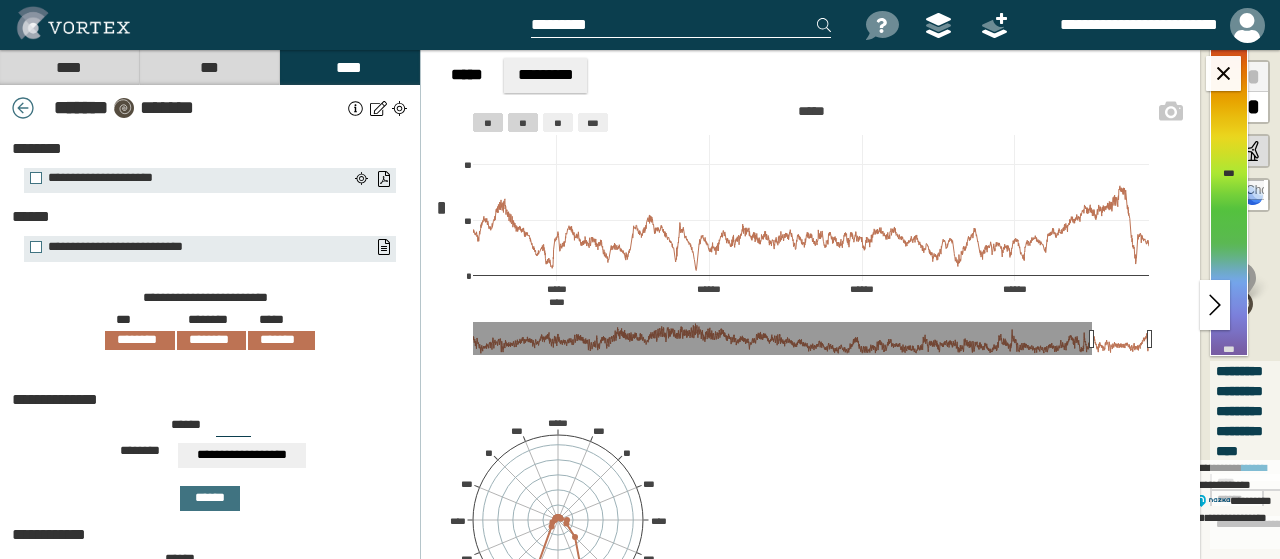click 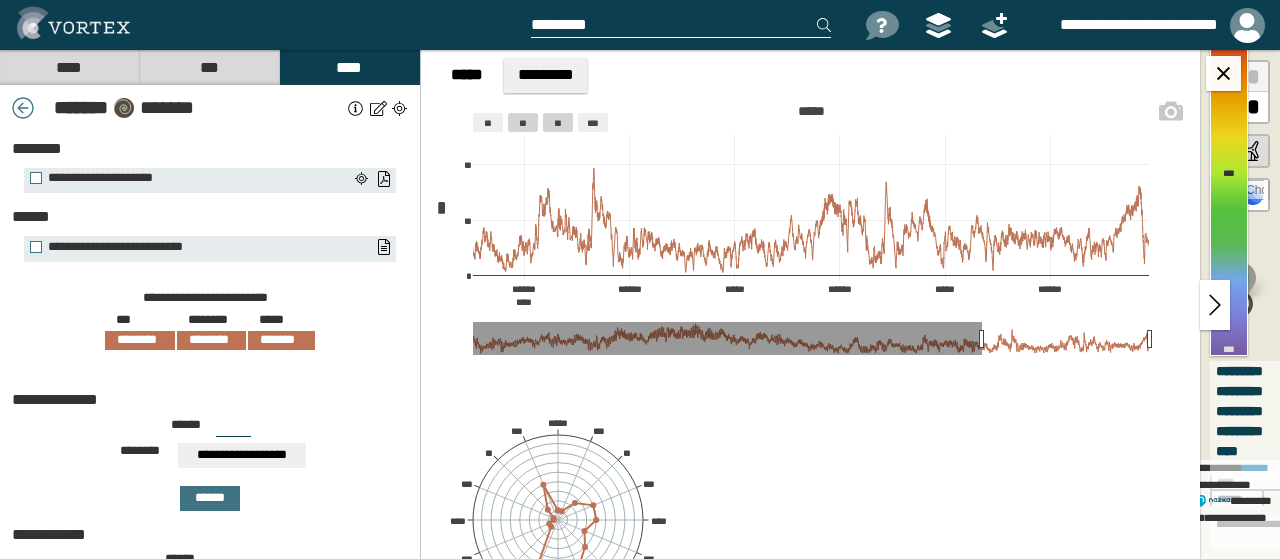 click on "**" 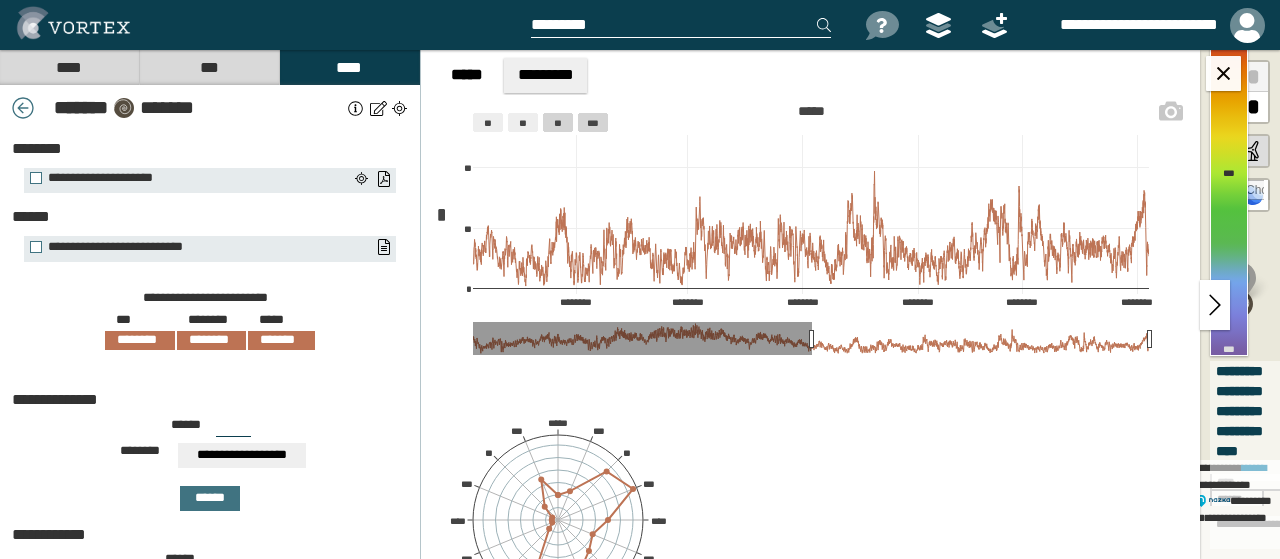 click on "***" 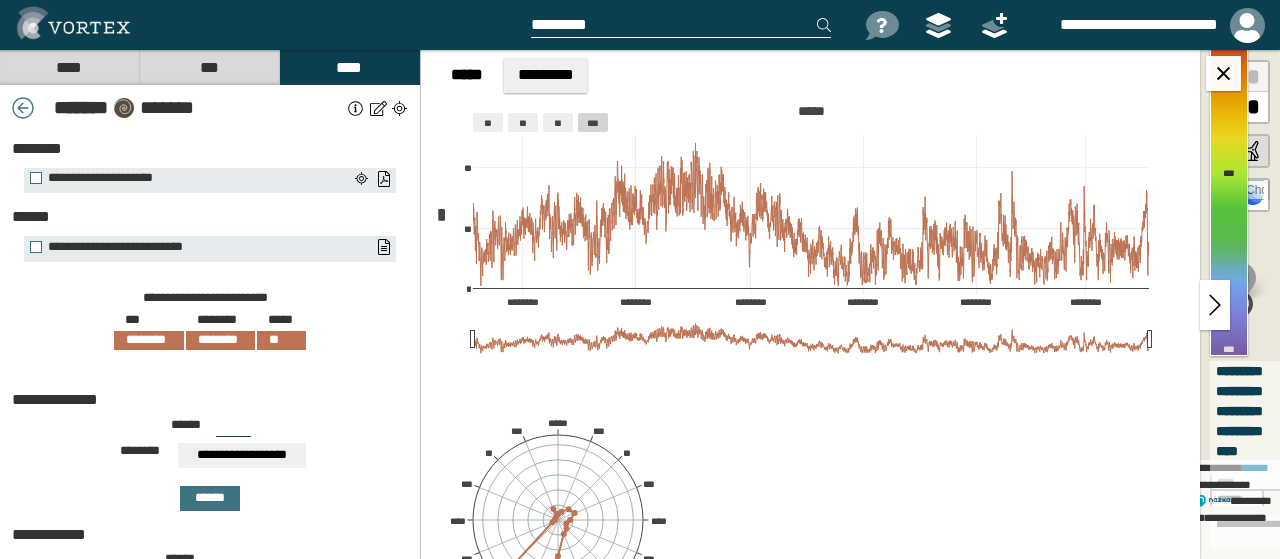 click on "****" at bounding box center [69, 67] 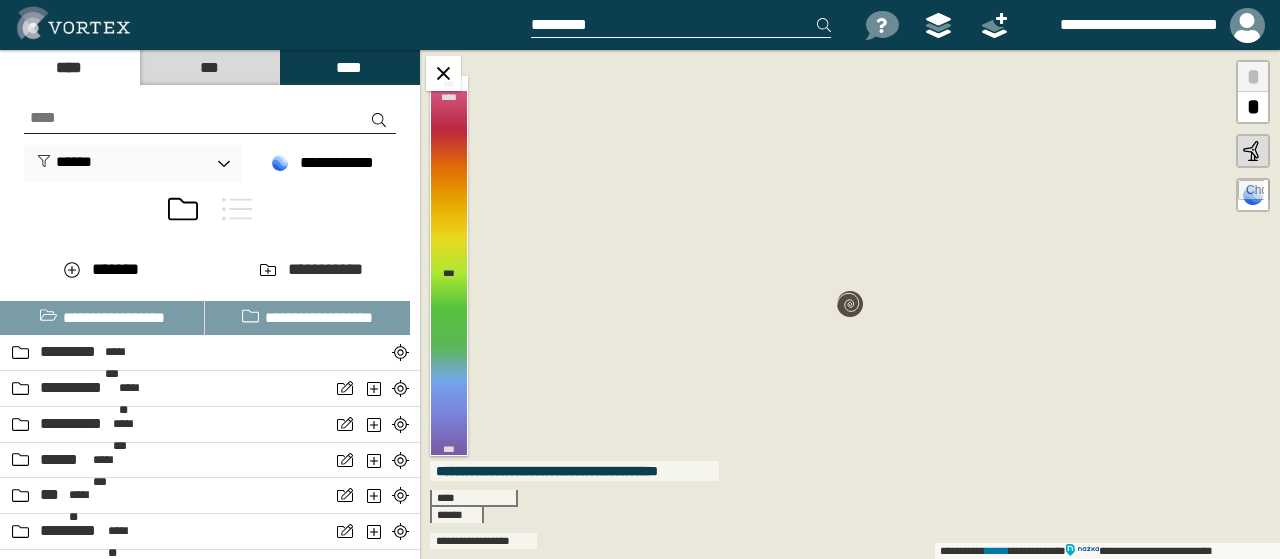 scroll, scrollTop: 279, scrollLeft: 0, axis: vertical 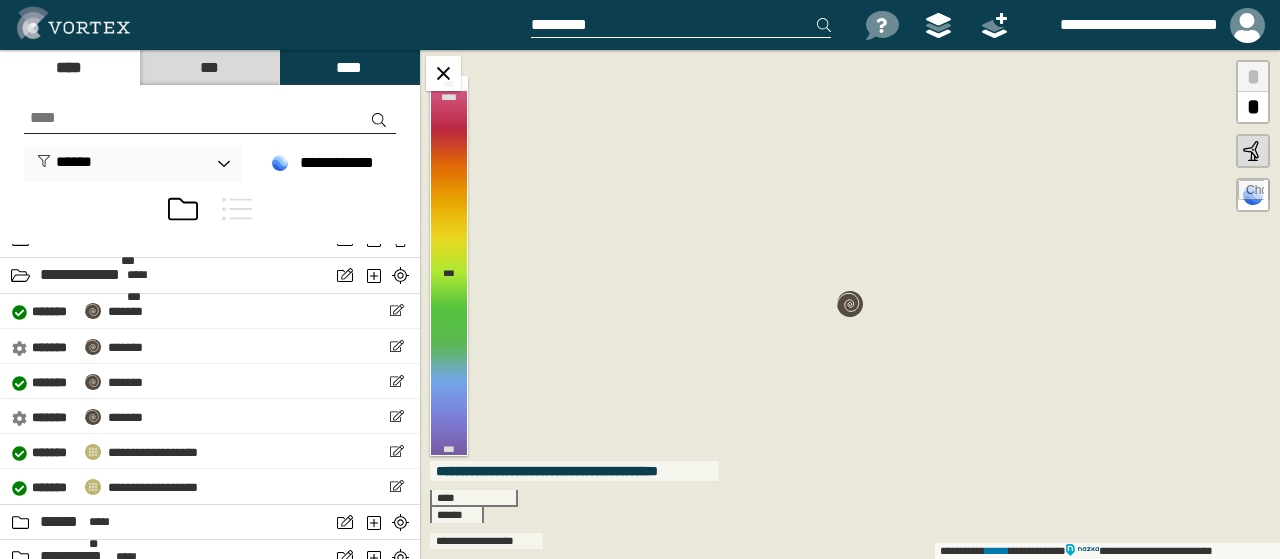 click on "*" at bounding box center [1253, 107] 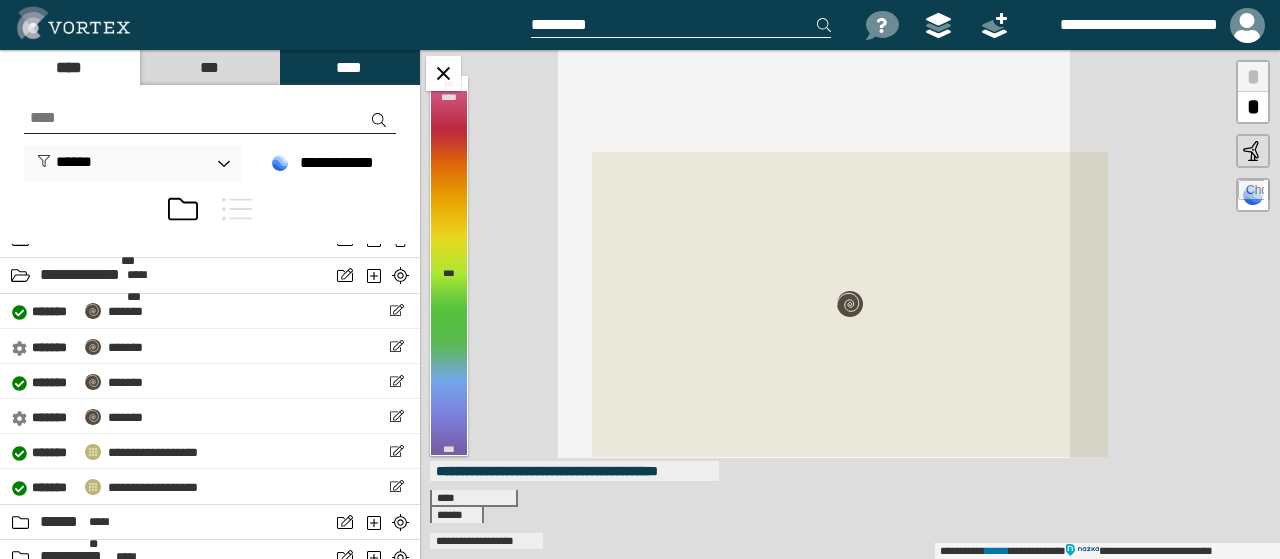 click on "*" at bounding box center [1253, 107] 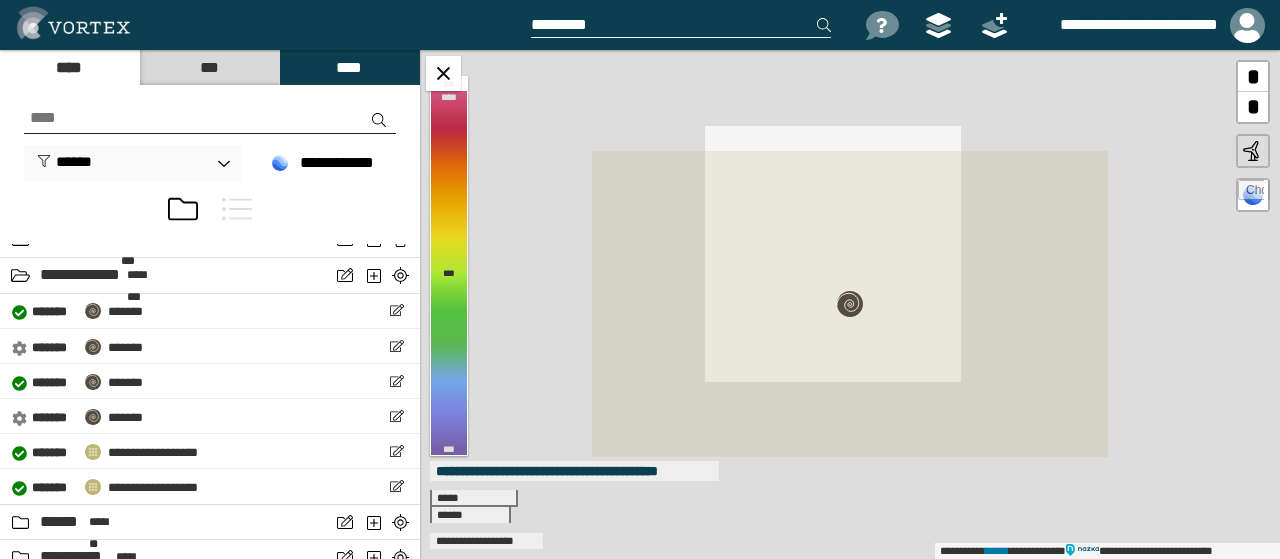 click on "*" at bounding box center (1253, 107) 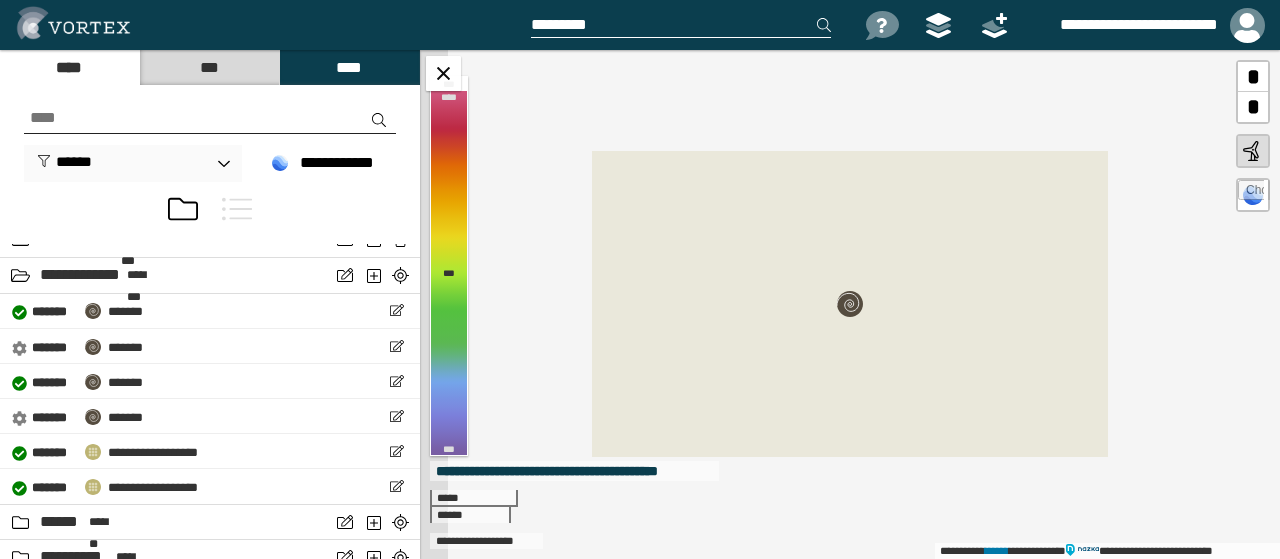 click on "*" at bounding box center [1253, 107] 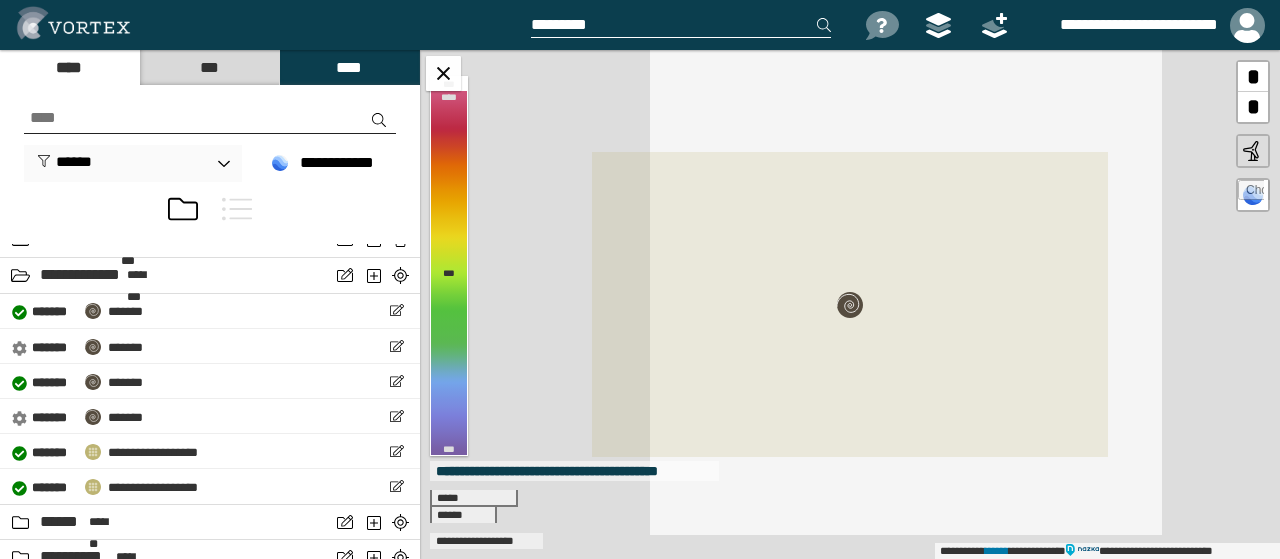 click on "*" at bounding box center (1253, 107) 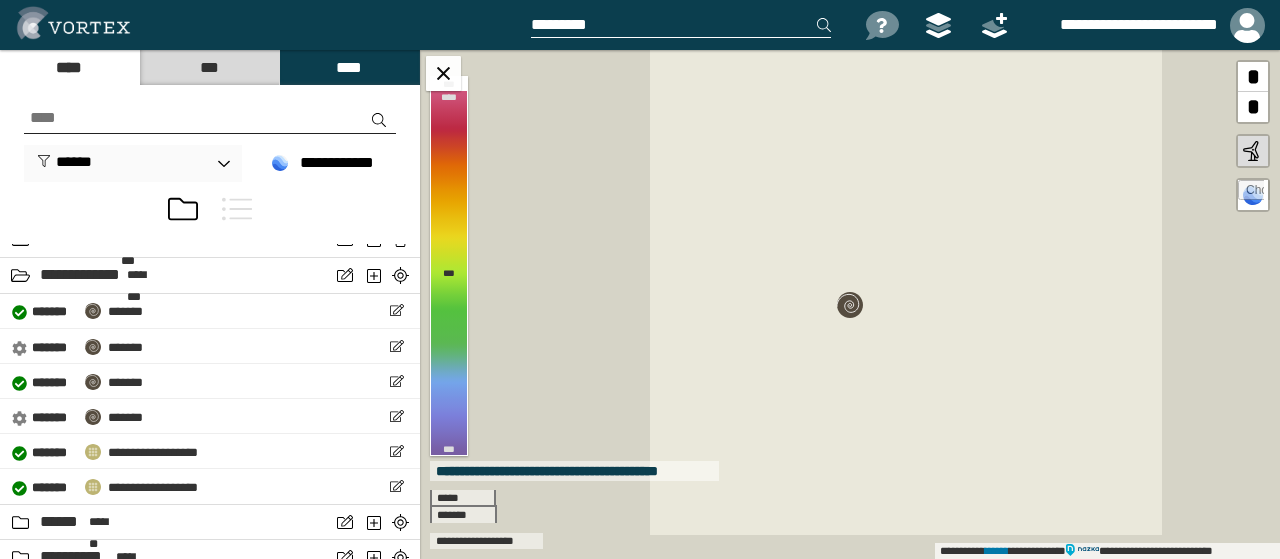 click on "*" at bounding box center [1253, 107] 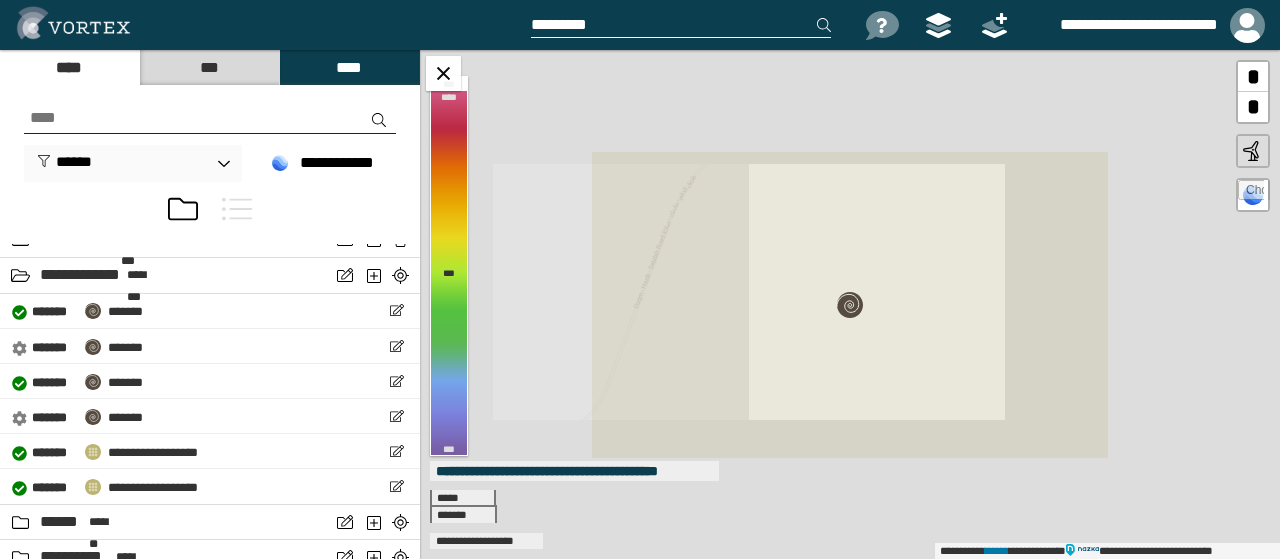 click on "*" at bounding box center [1253, 107] 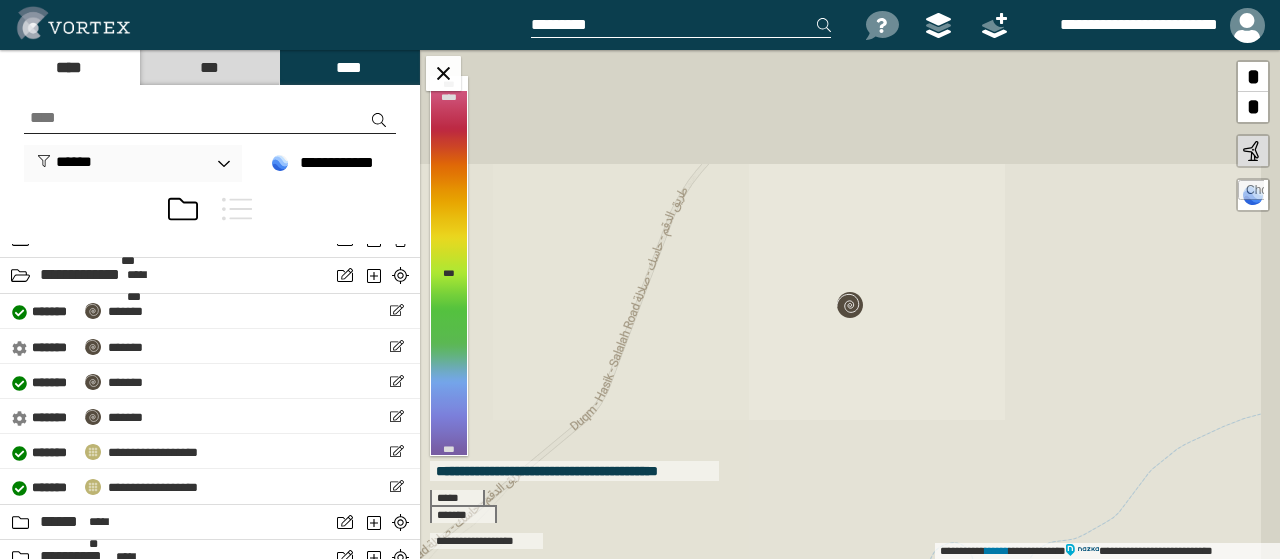 click on "*" at bounding box center [1253, 107] 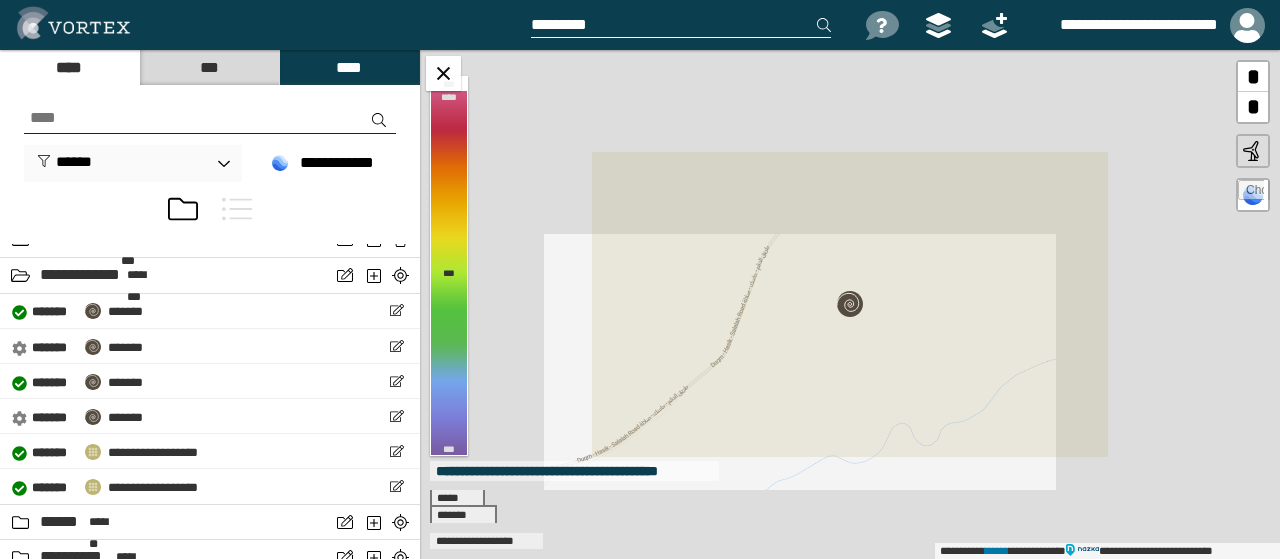 click on "*" at bounding box center [1253, 107] 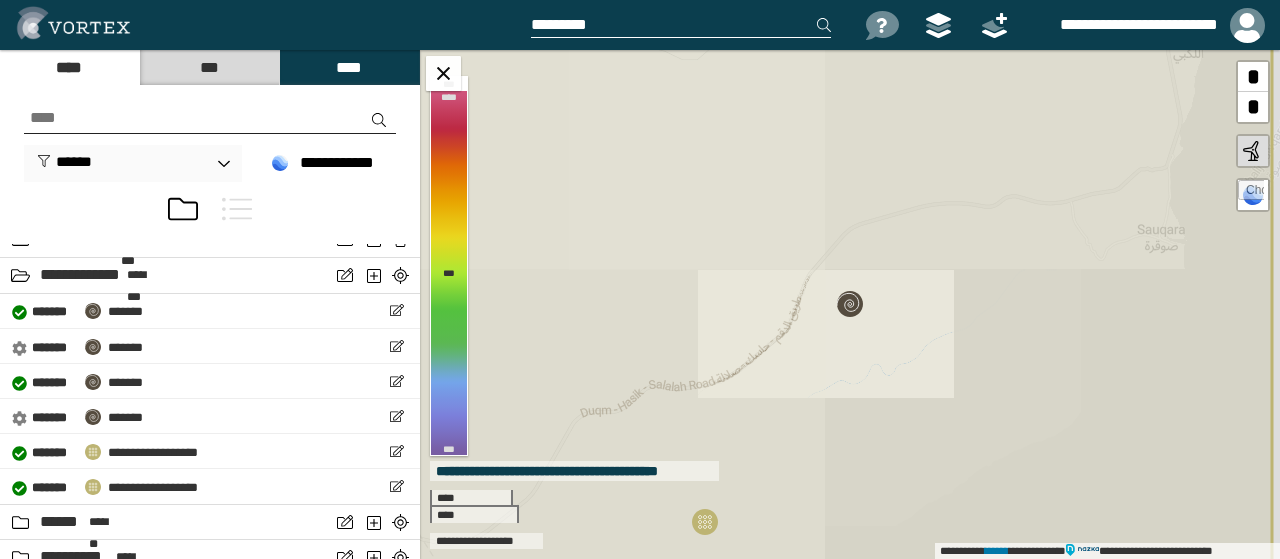 click on "*" at bounding box center (1253, 107) 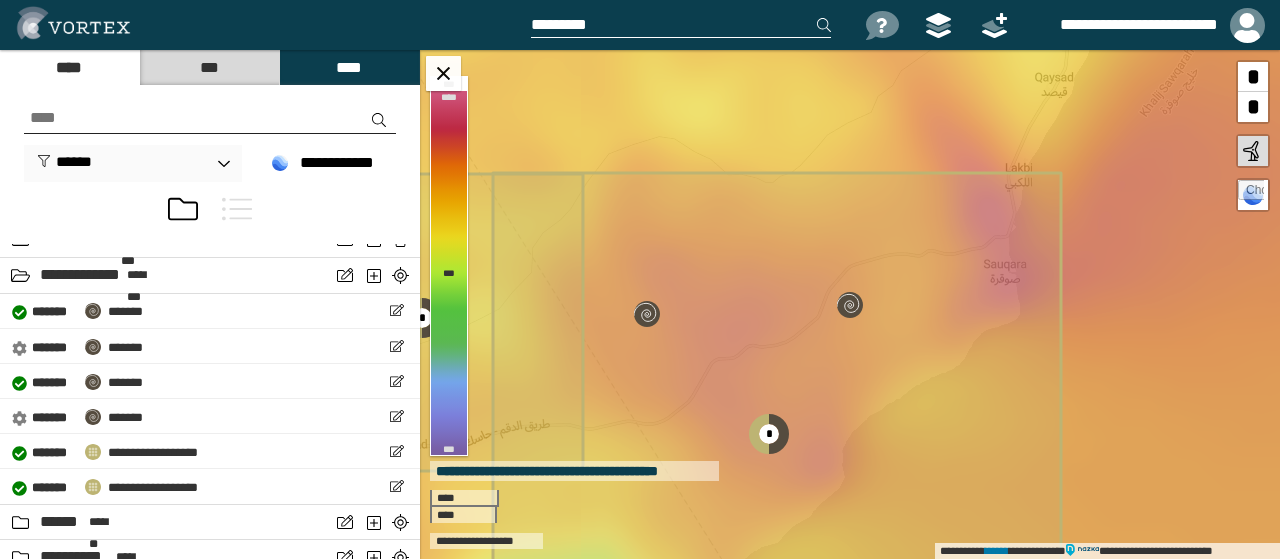 click on "*" at bounding box center (1253, 107) 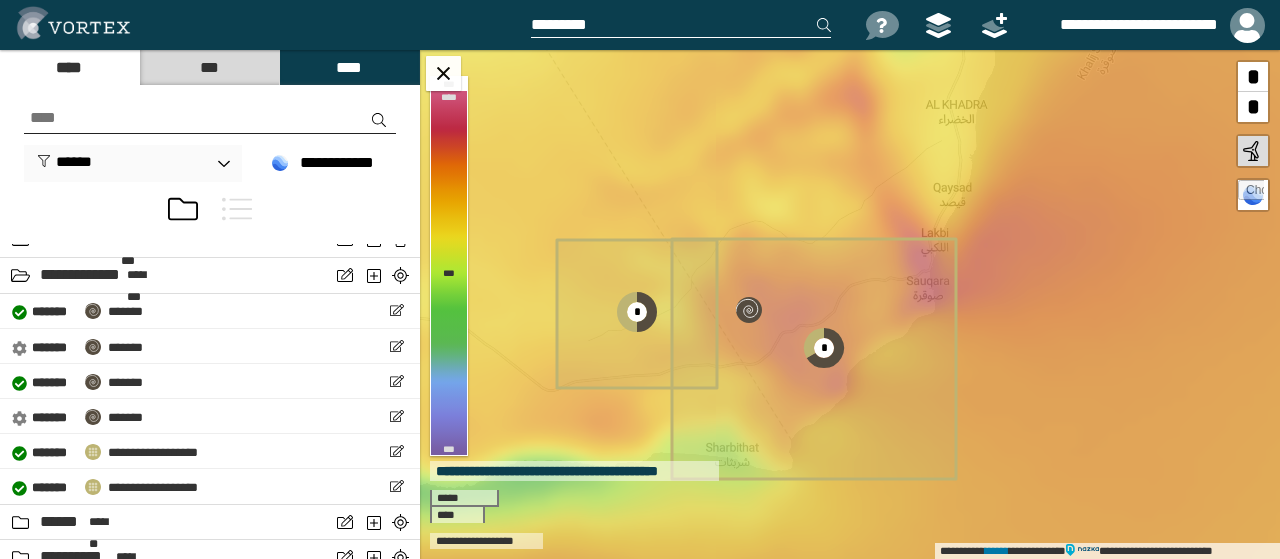 click on "*" at bounding box center (1253, 107) 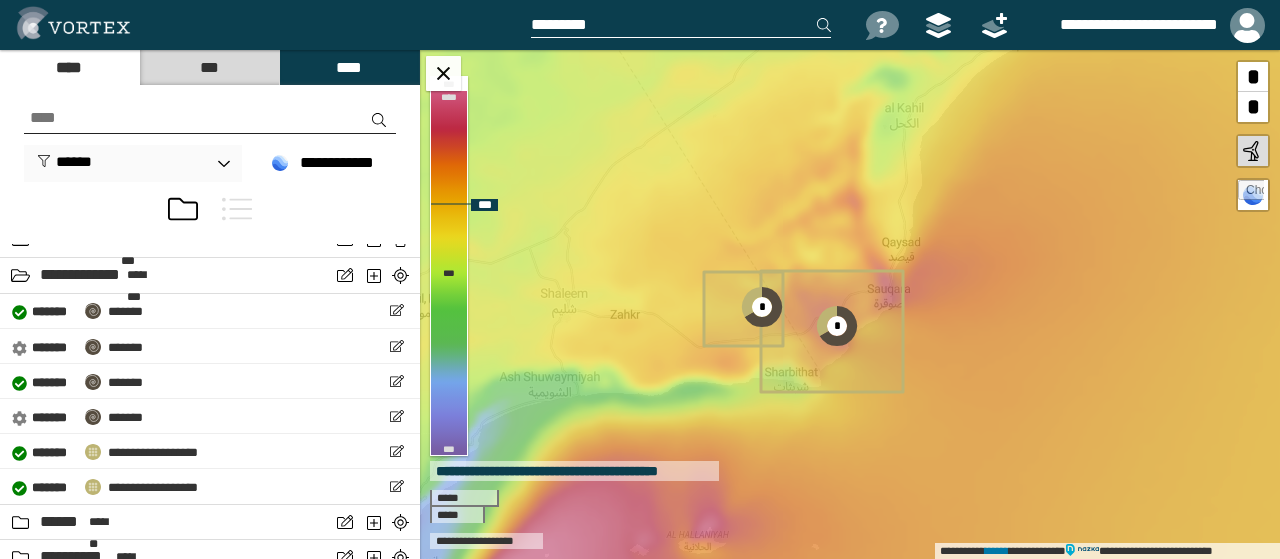 click on "*" at bounding box center [1253, 77] 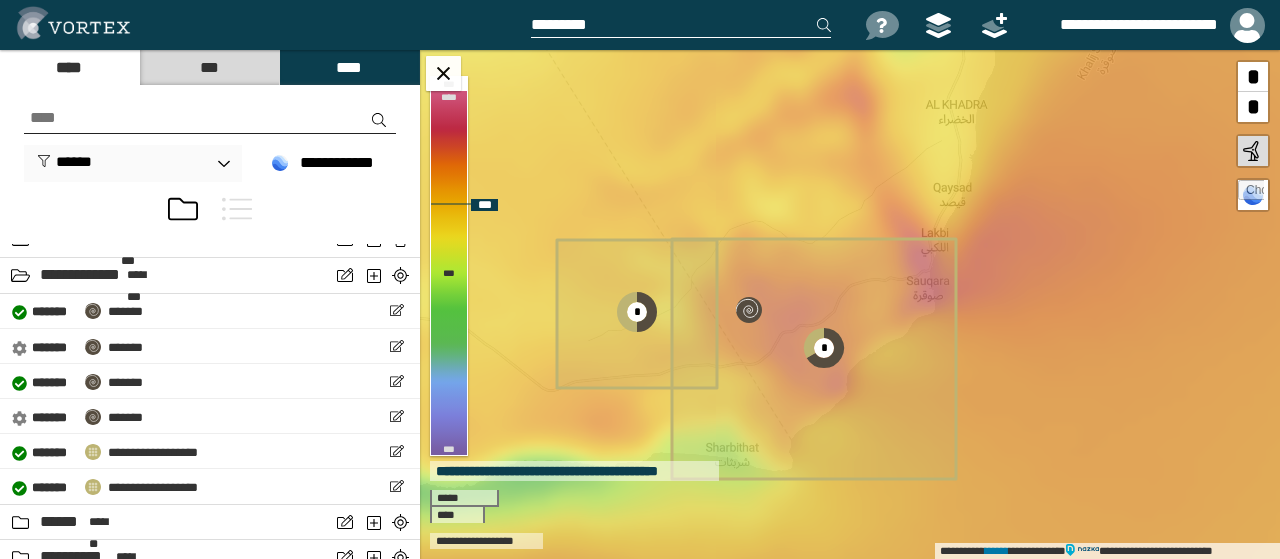 click on "*" at bounding box center (1253, 77) 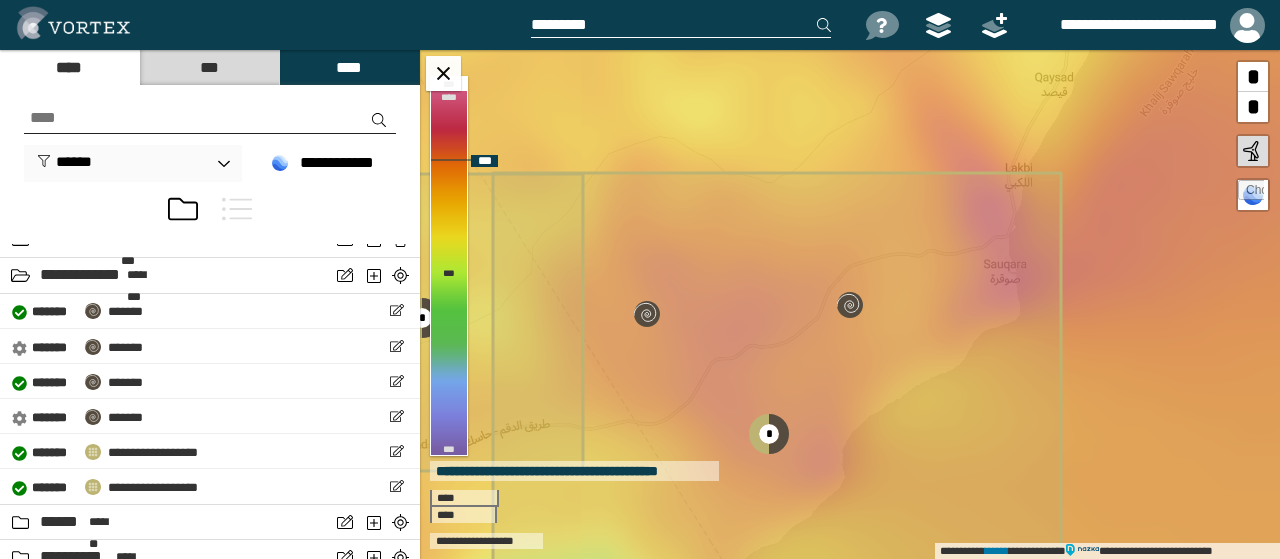 click on "*" at bounding box center (1253, 107) 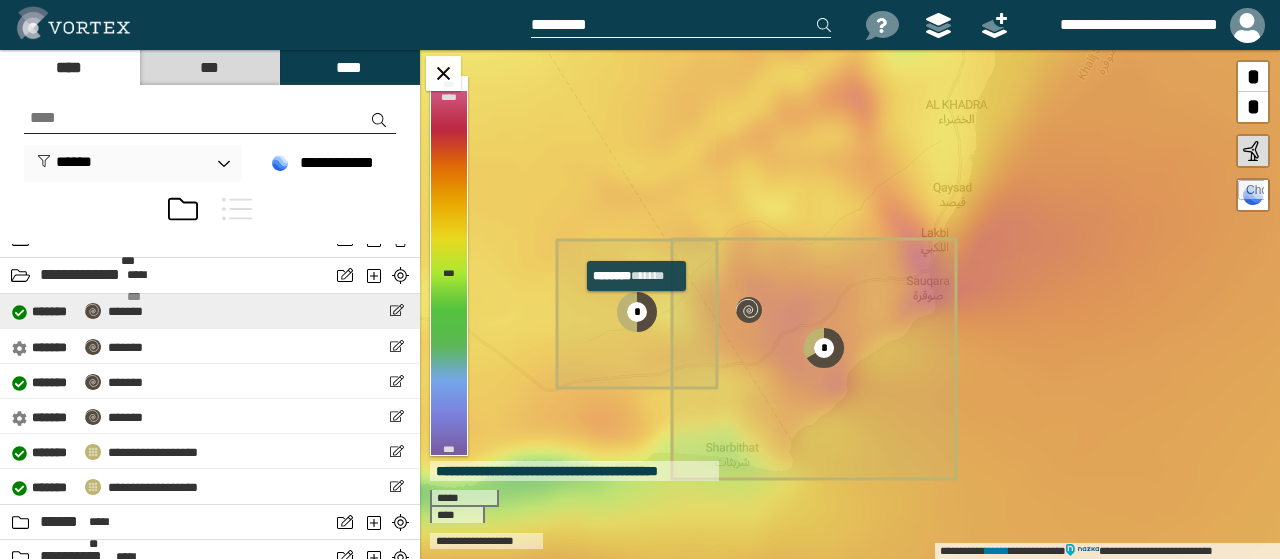 click on "*******" at bounding box center [125, 311] 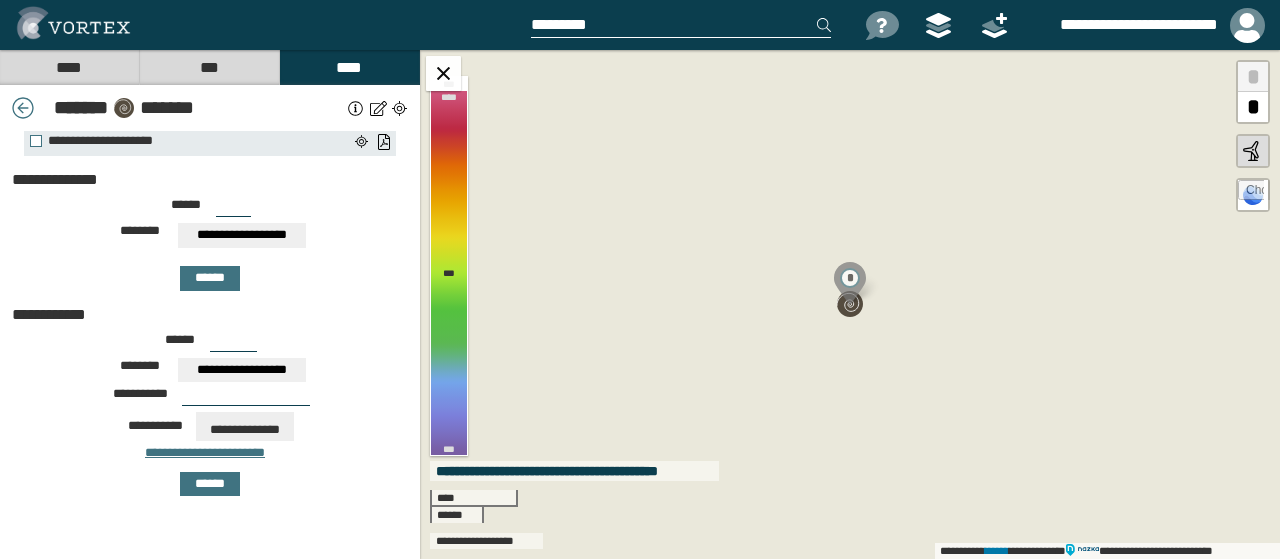 scroll, scrollTop: 0, scrollLeft: 0, axis: both 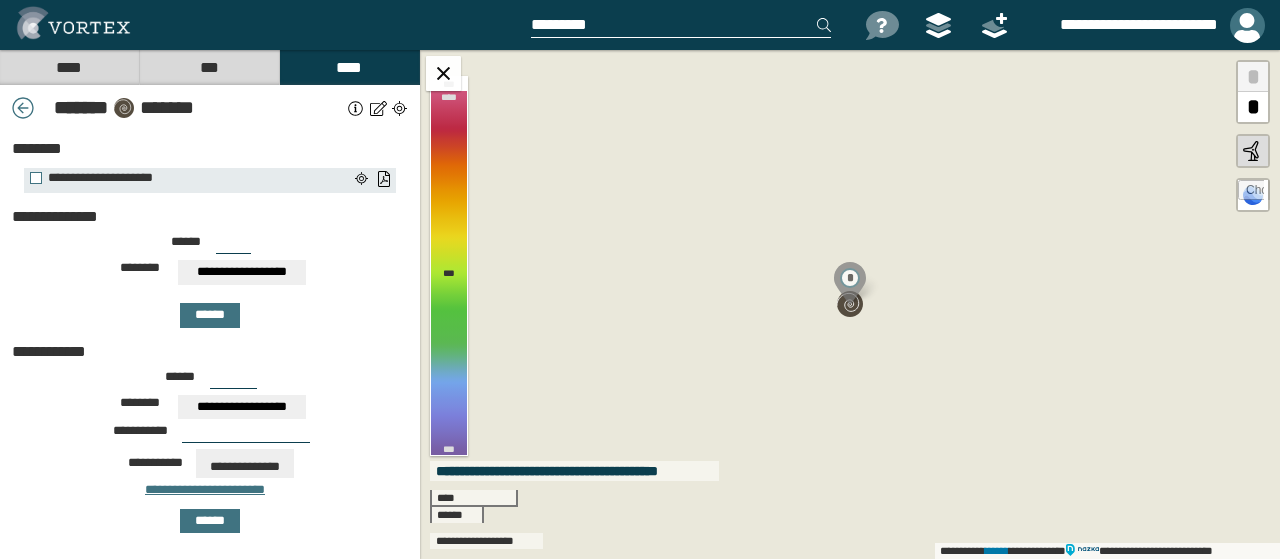 click at bounding box center (1247, 25) 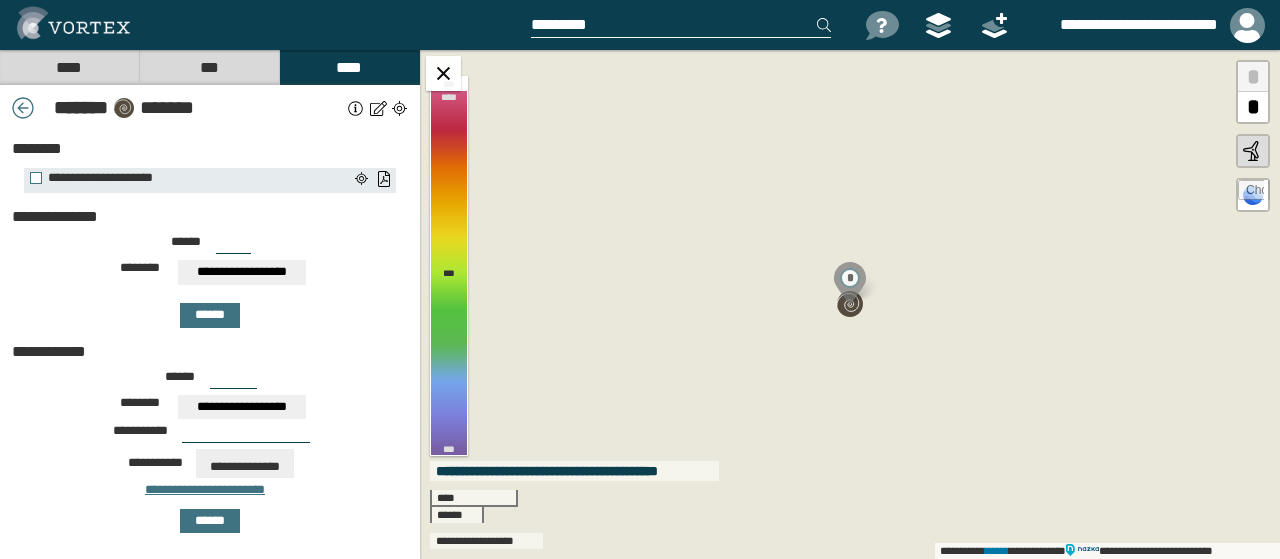 click on "***" at bounding box center [209, 67] 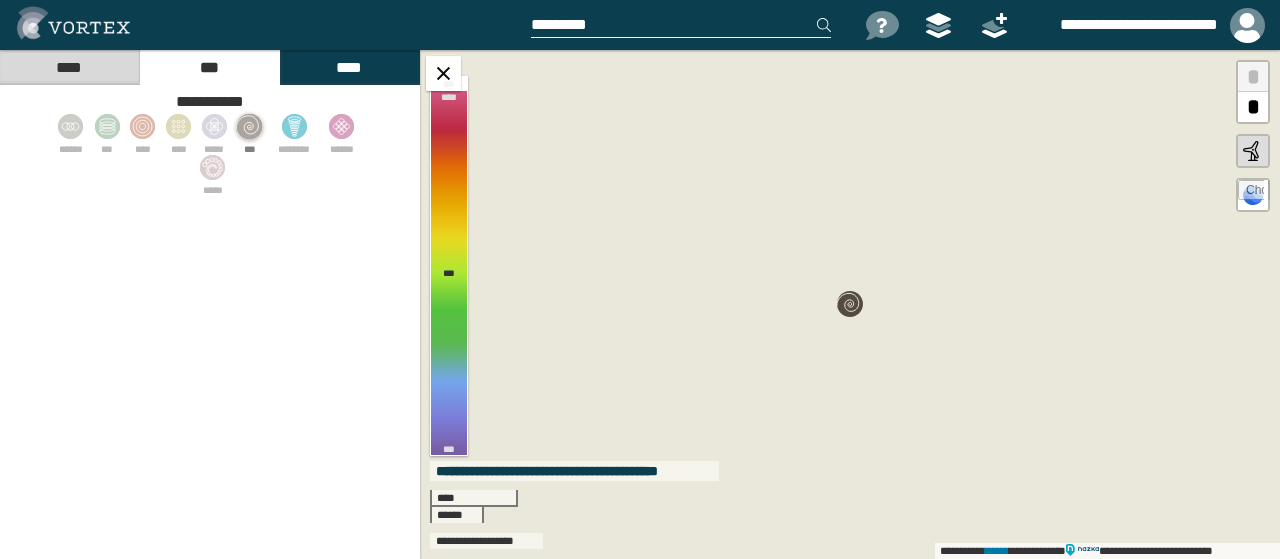click 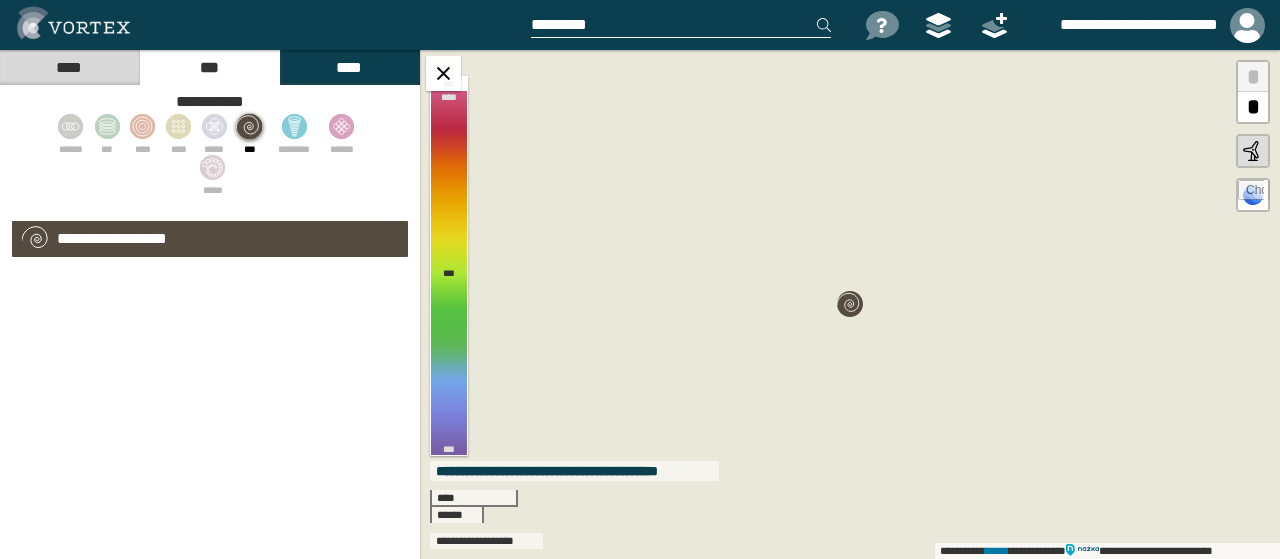 select on "*" 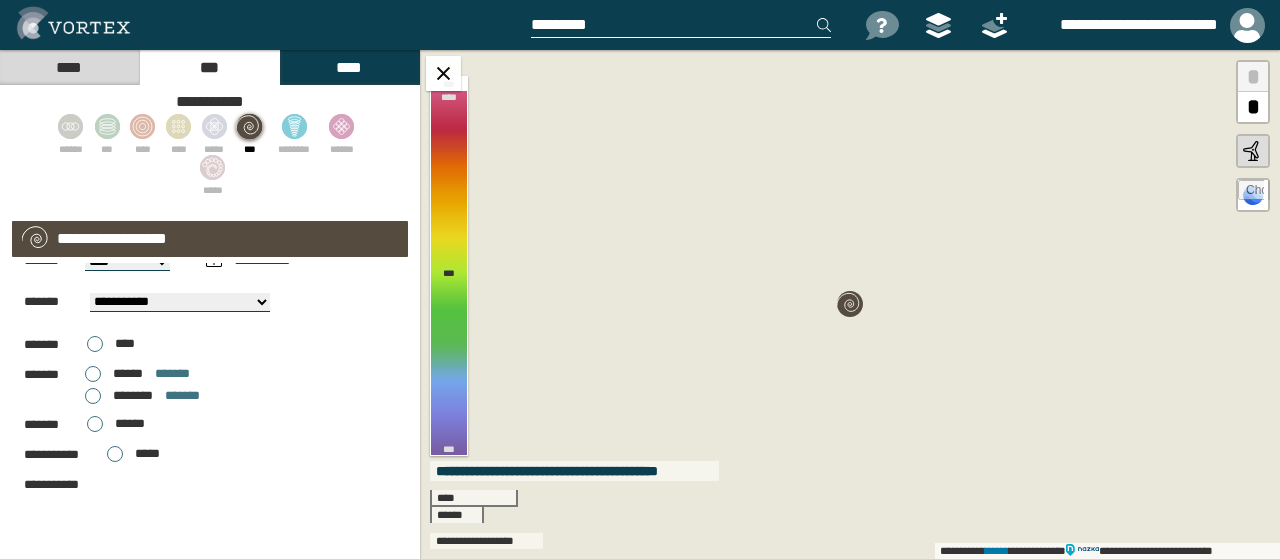 scroll, scrollTop: 0, scrollLeft: 0, axis: both 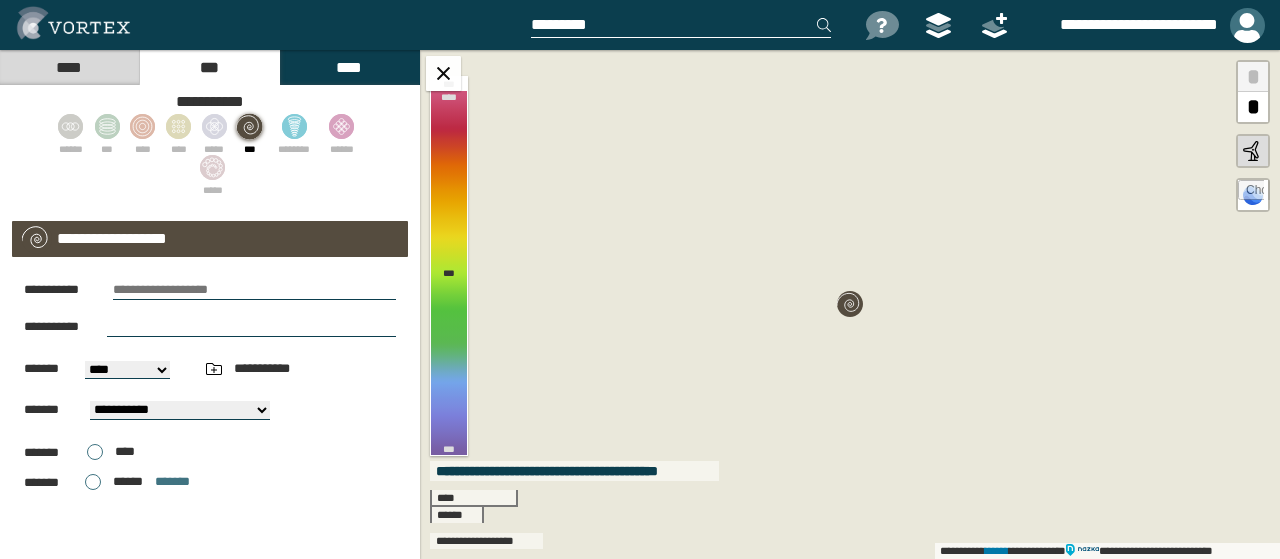 click at bounding box center (1247, 25) 